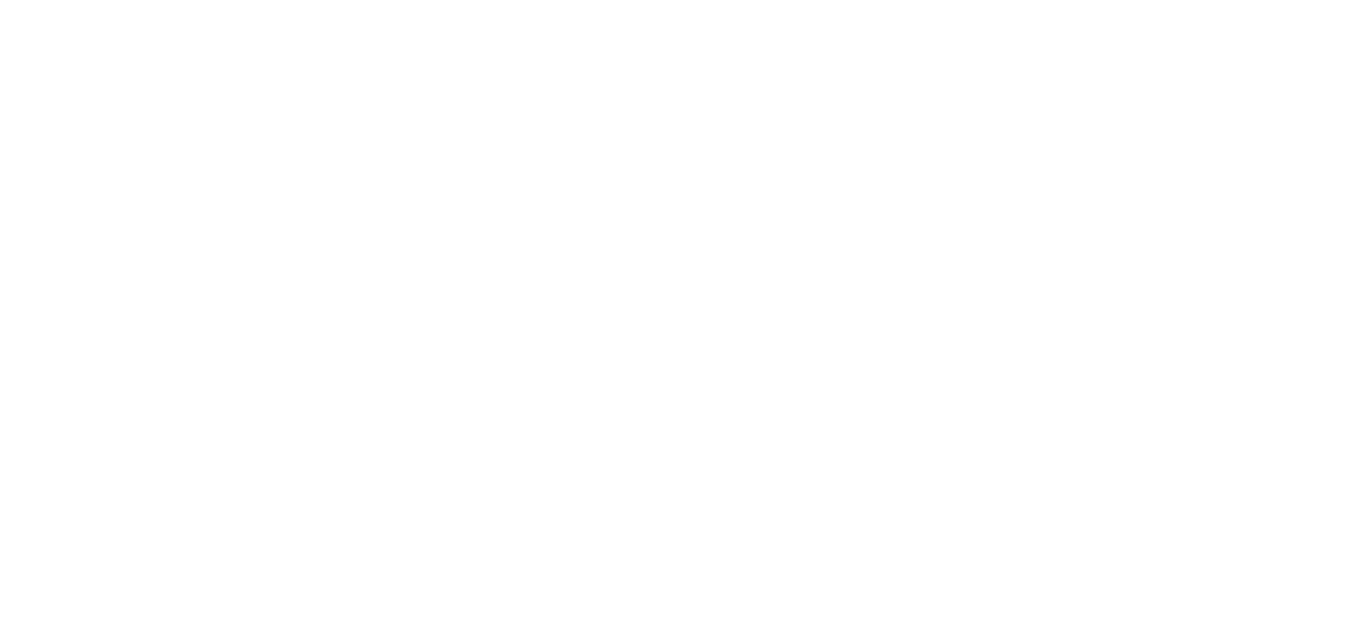 scroll, scrollTop: 0, scrollLeft: 0, axis: both 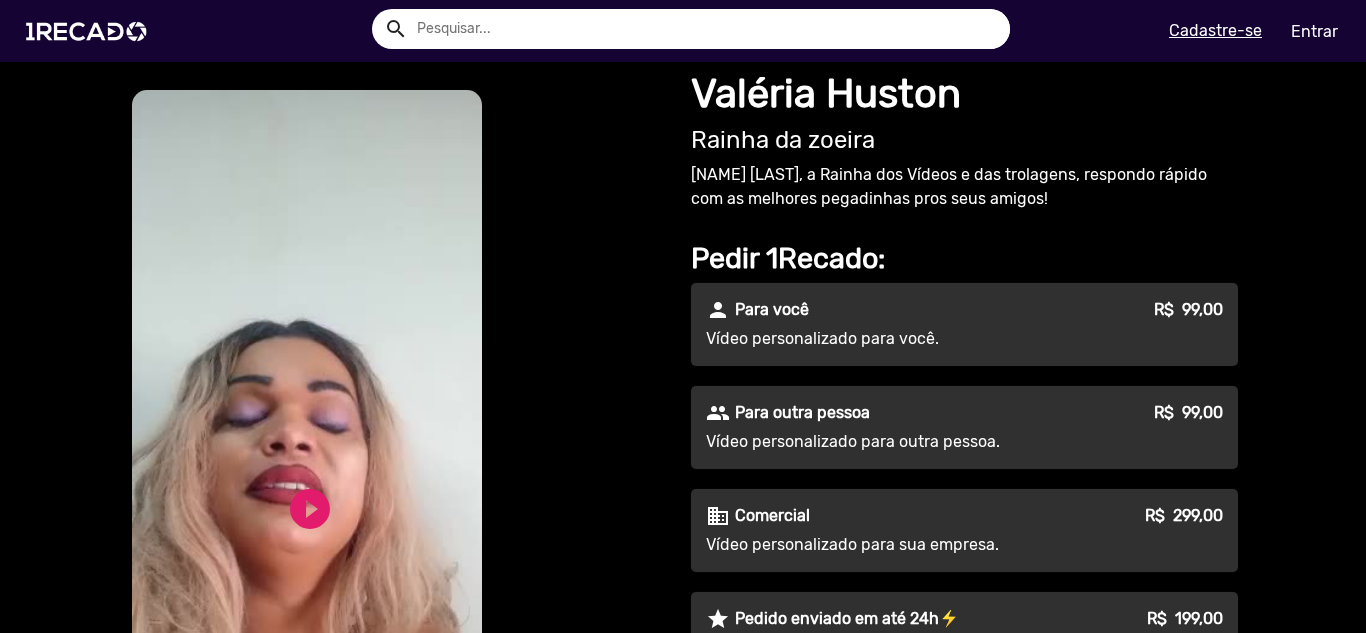 click on "Vídeo personalizado para outra pessoa." 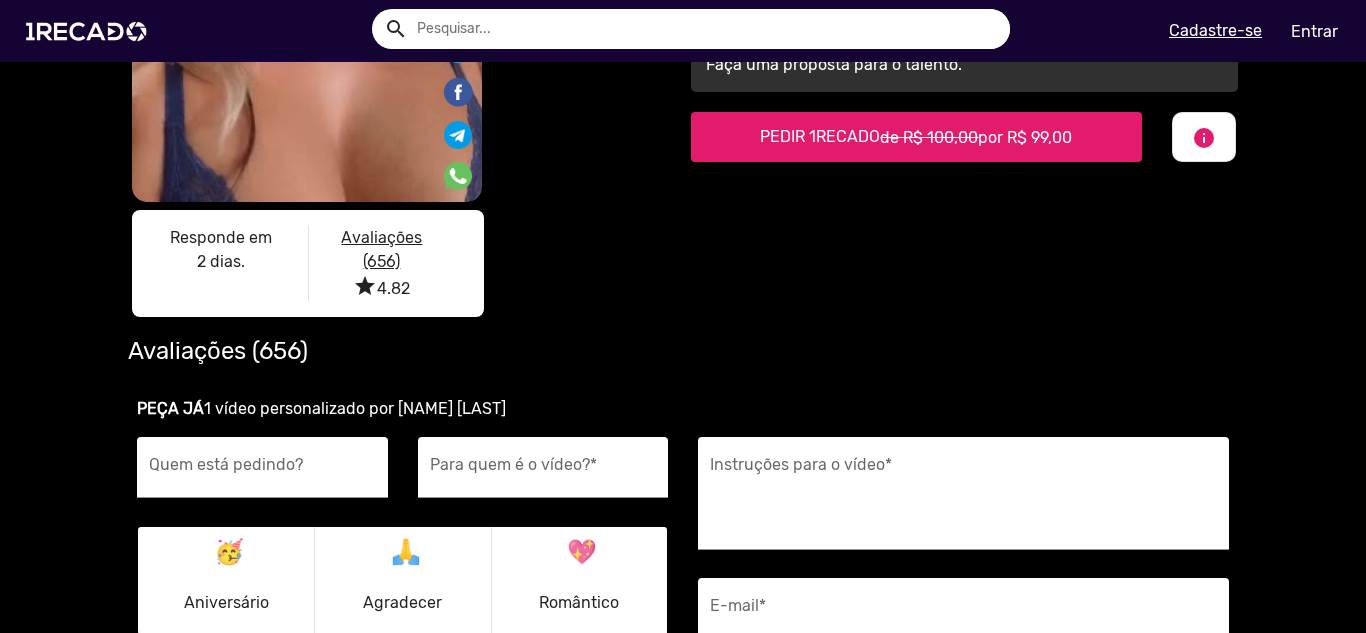 scroll, scrollTop: 700, scrollLeft: 0, axis: vertical 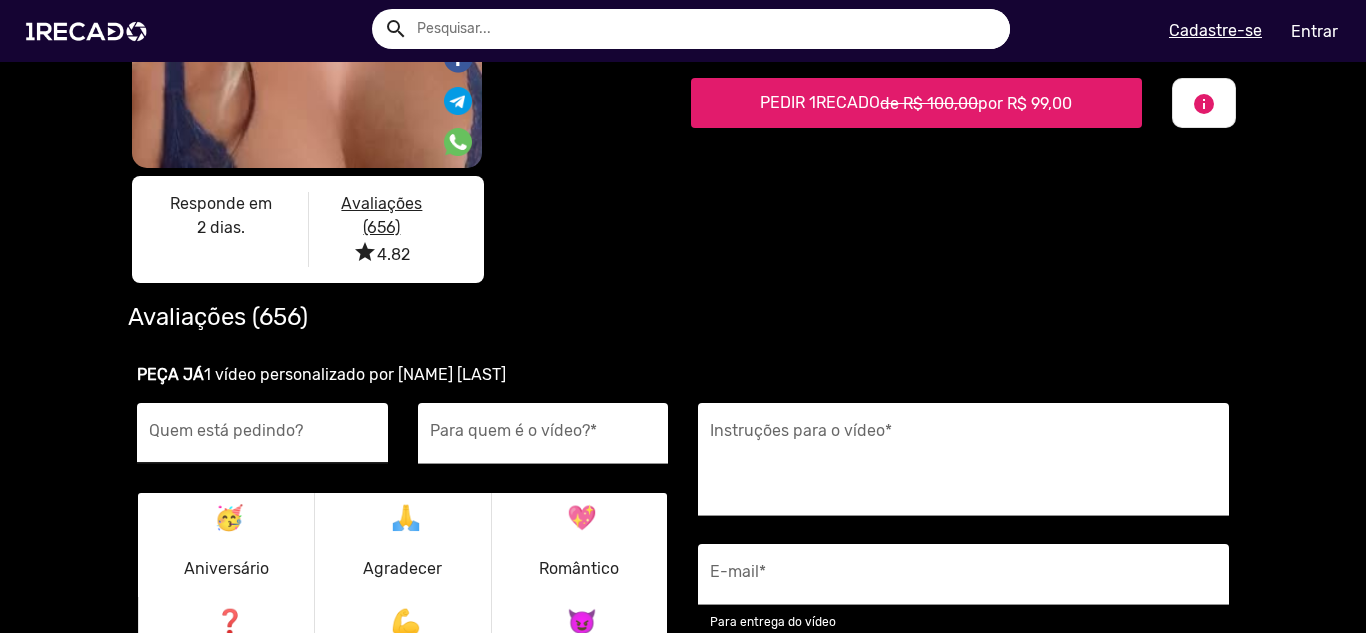 click on "Quem está pedindo?" at bounding box center (262, 433) 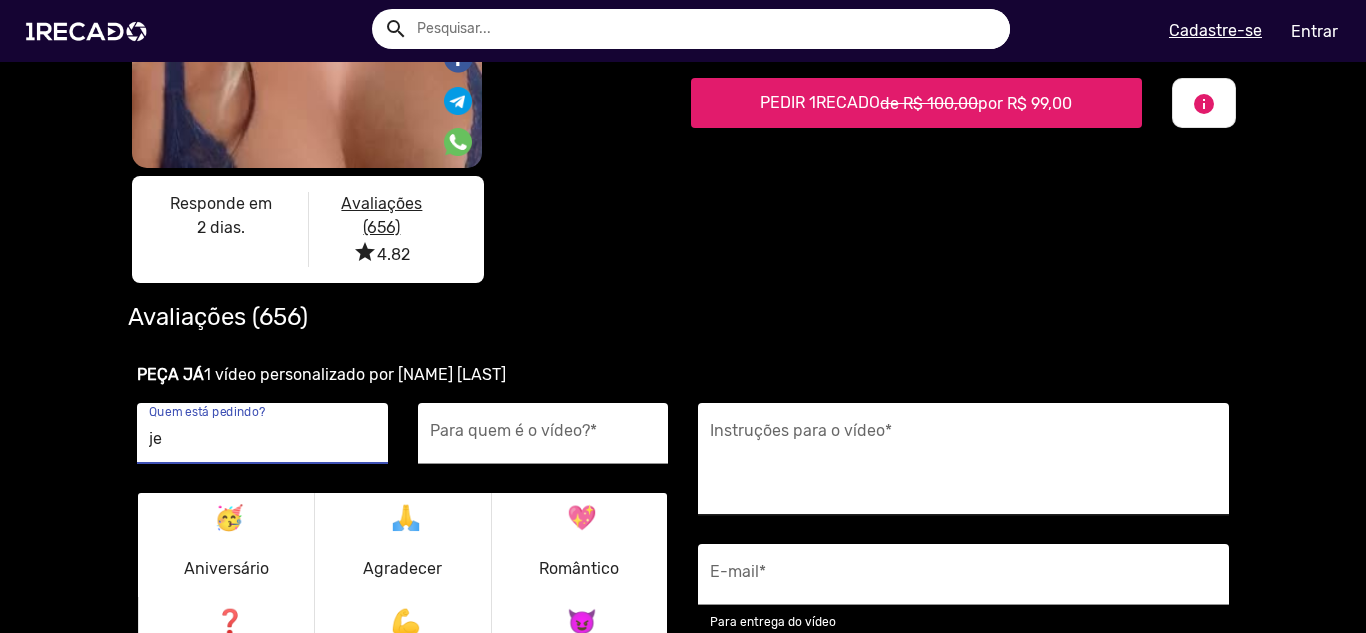 type on "j" 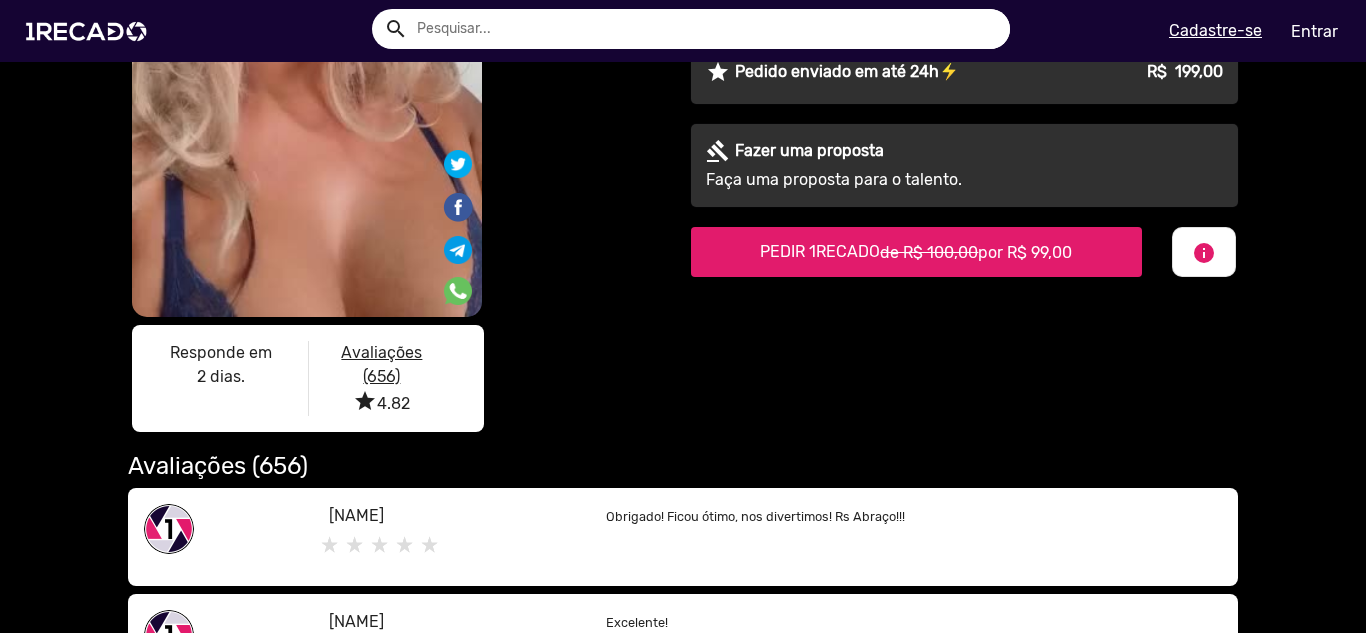 scroll, scrollTop: 826, scrollLeft: 0, axis: vertical 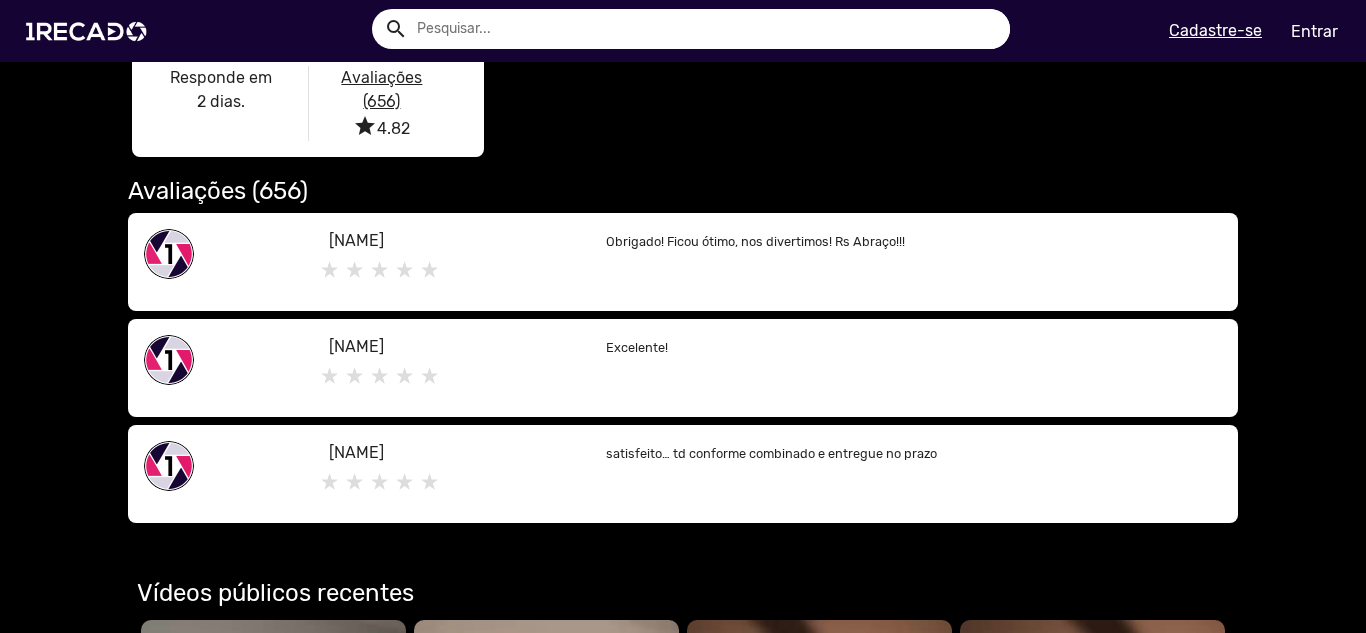 type on "[NAME]" 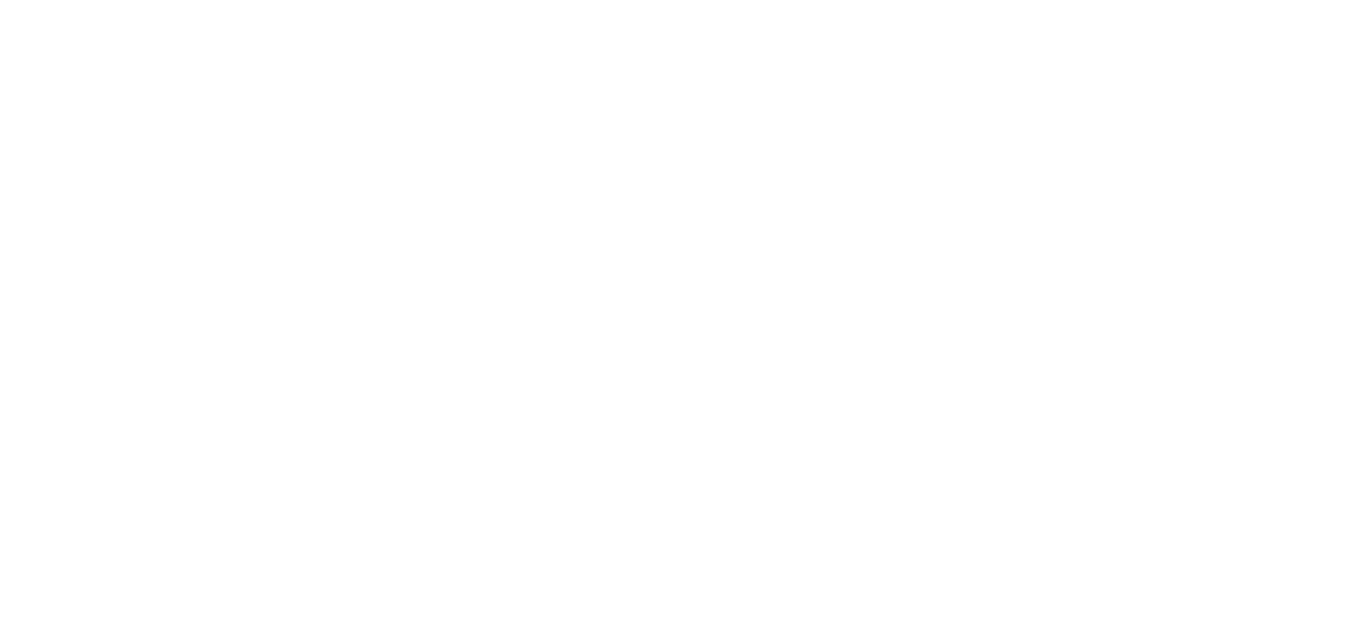 scroll, scrollTop: 0, scrollLeft: 0, axis: both 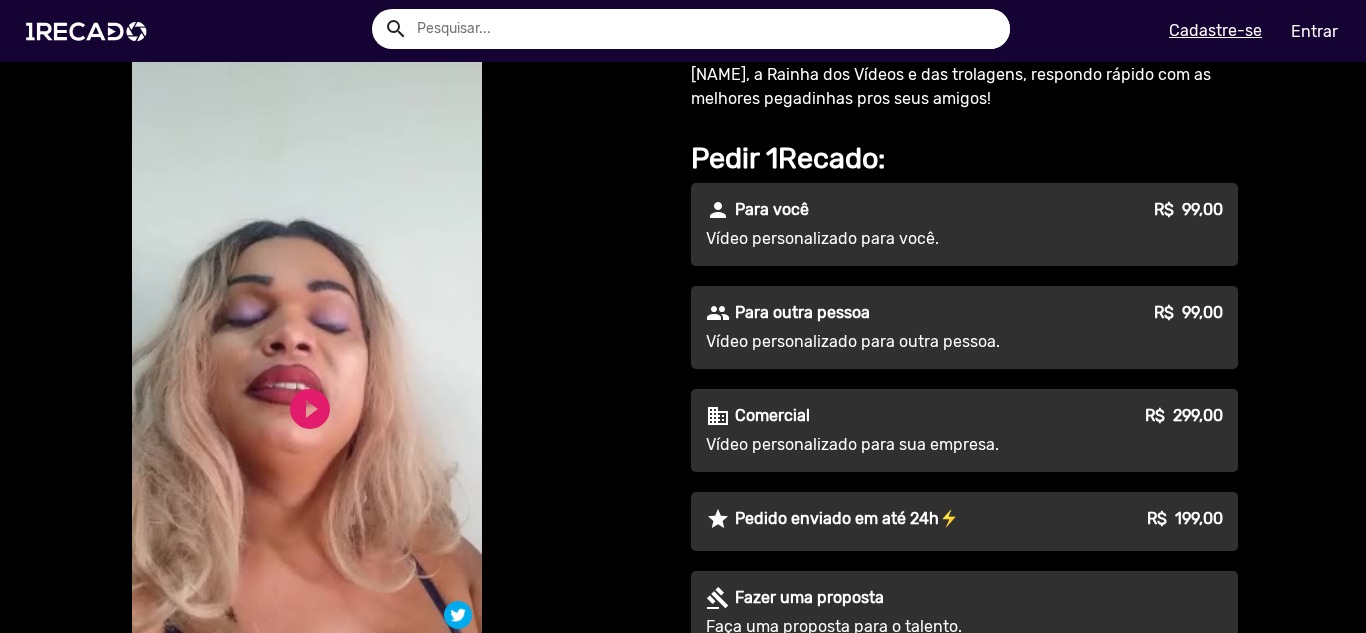 drag, startPoint x: 936, startPoint y: 316, endPoint x: 946, endPoint y: 311, distance: 11.18034 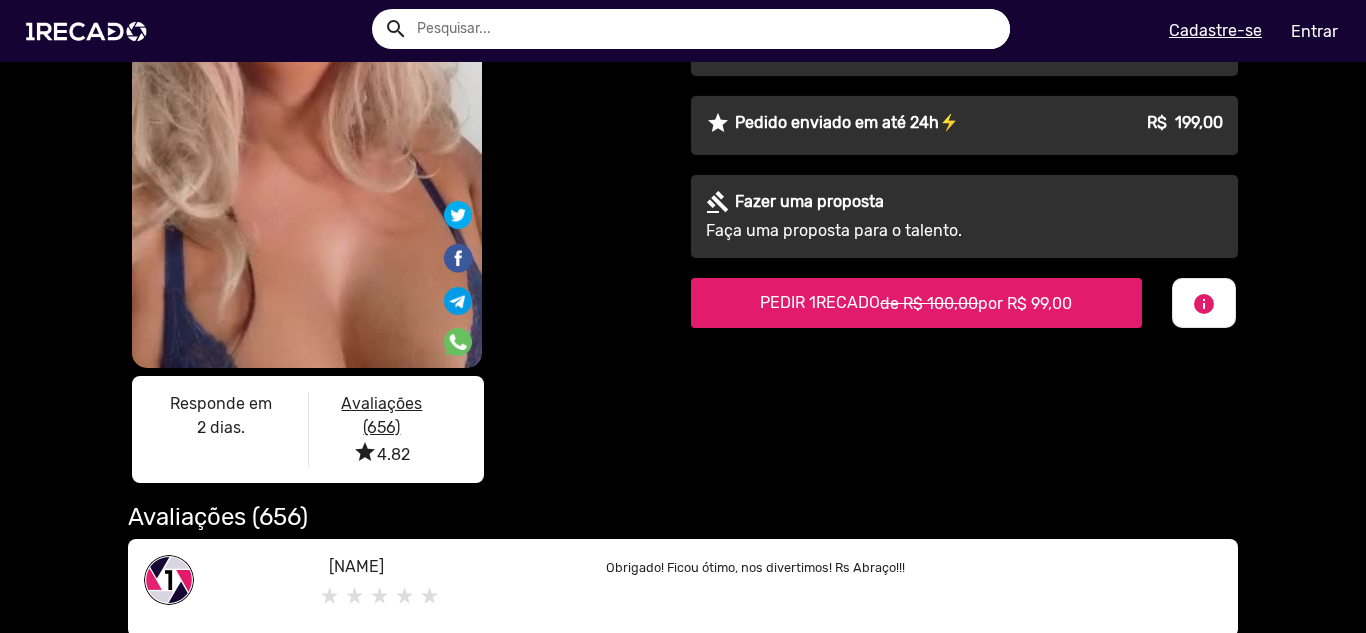 click on "PEDIR 1RECADO de R$ 100,00 por R$ 99,00" at bounding box center [916, 303] 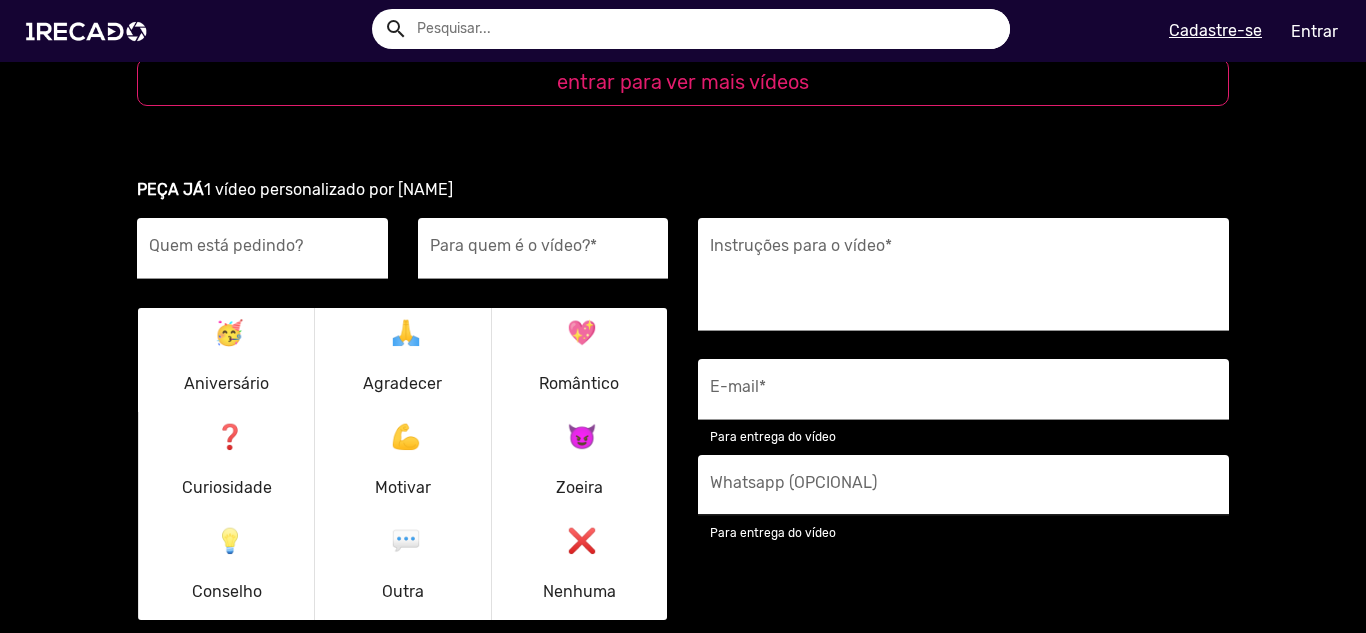 scroll, scrollTop: 2617, scrollLeft: 0, axis: vertical 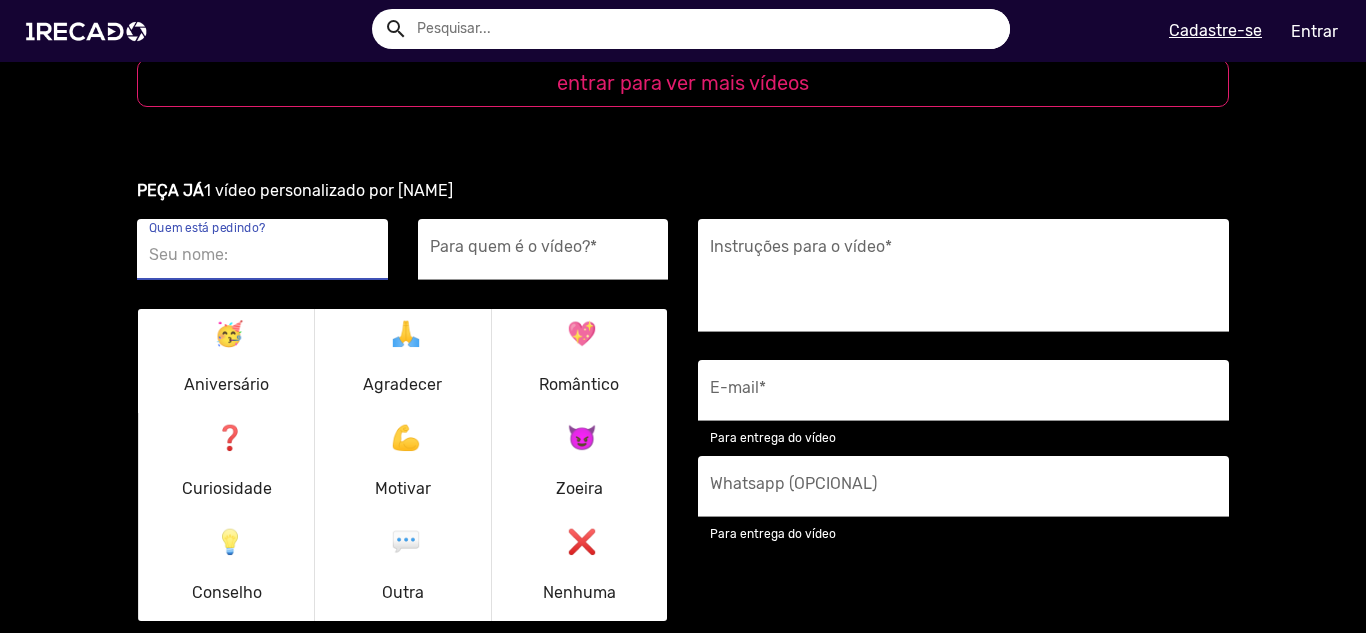 click on "Quem está pedindo?" at bounding box center [262, 255] 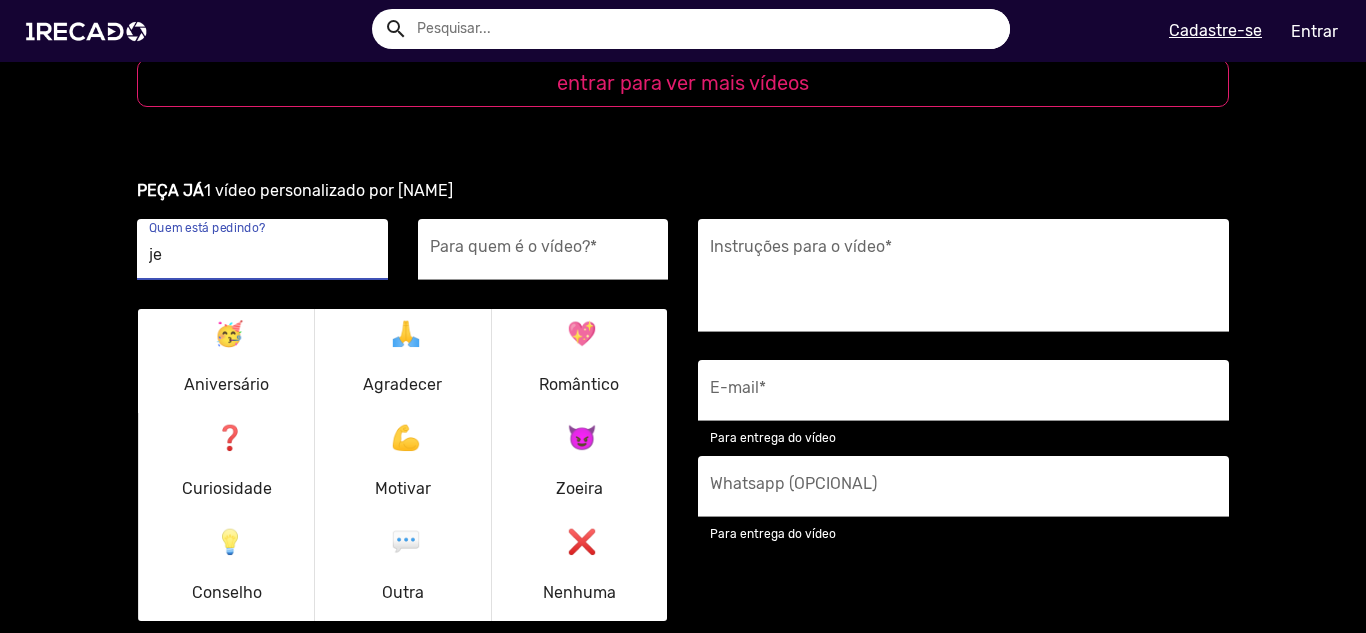 type on "j" 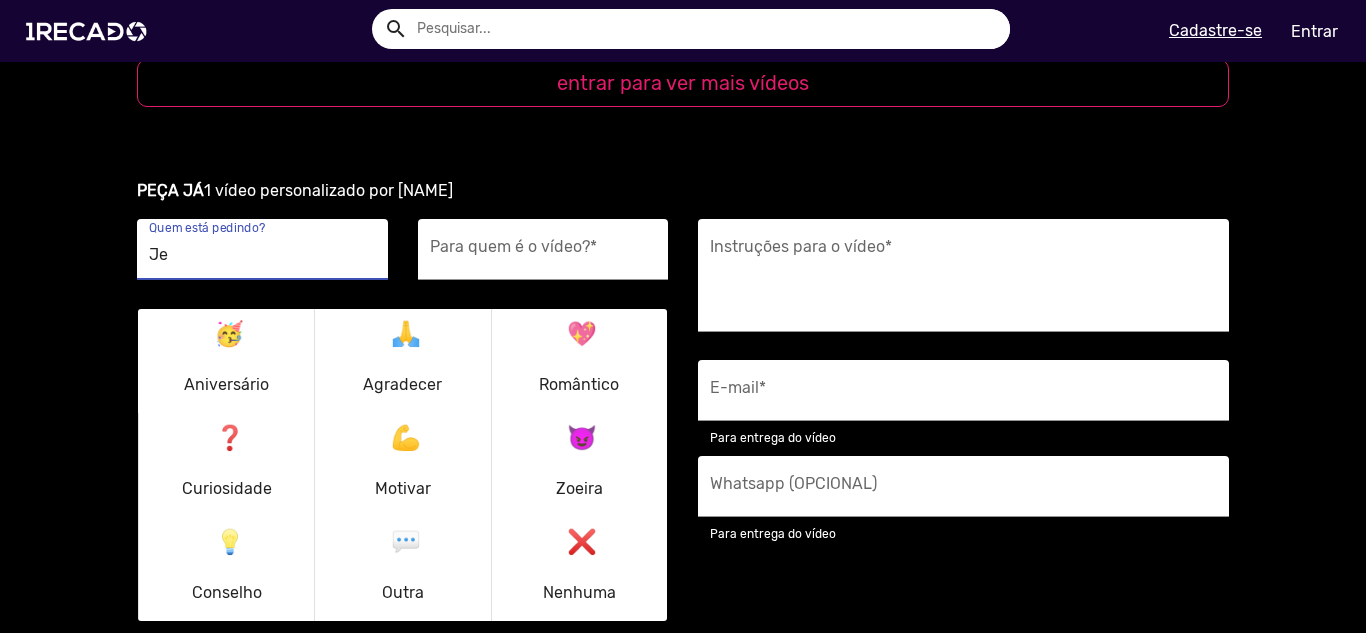 type on "J" 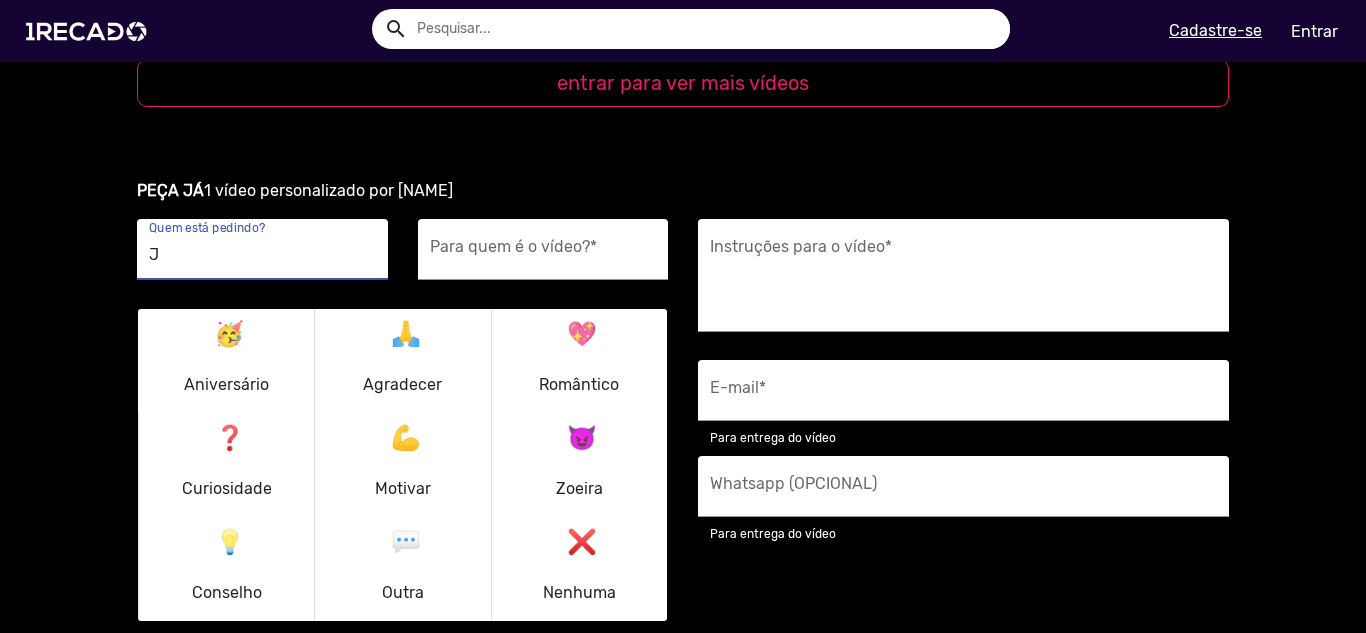 type 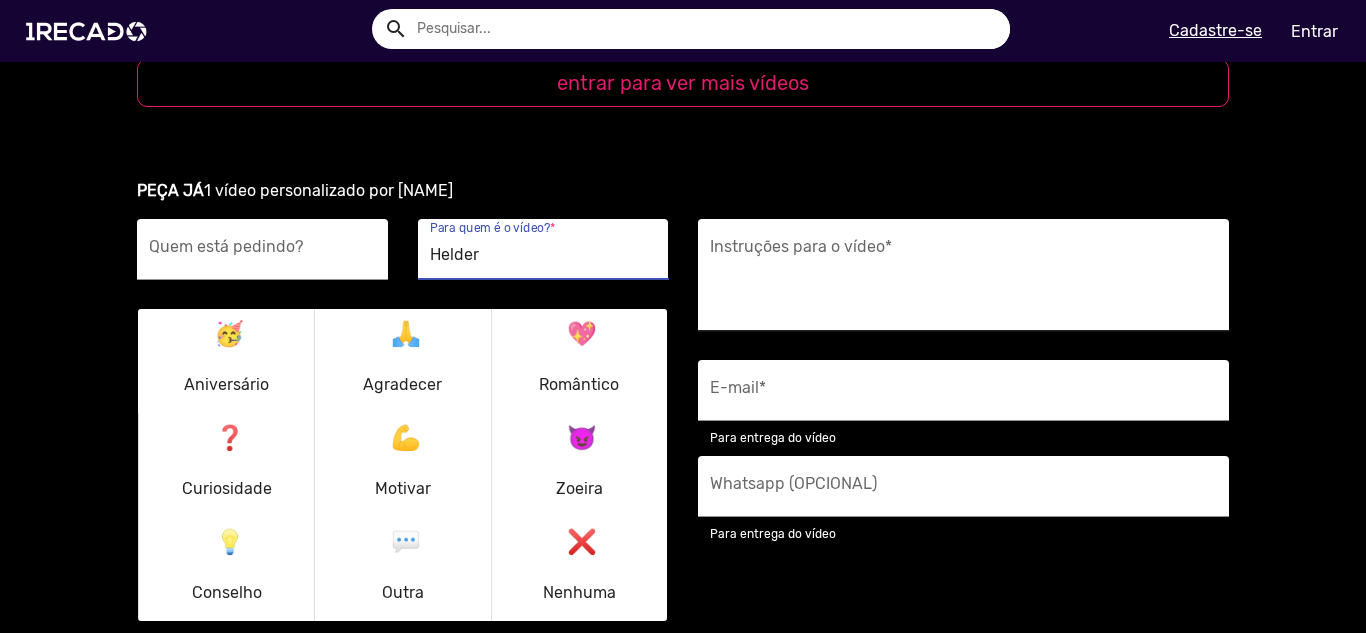 type on "Helder" 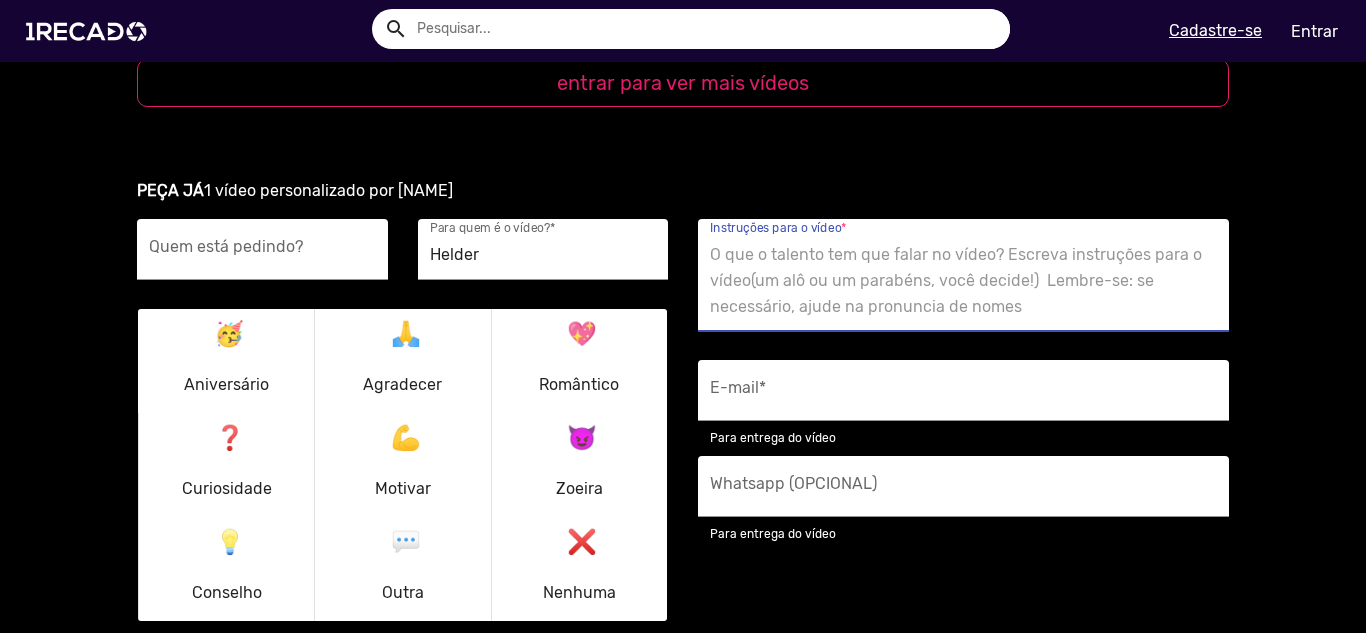 click on "💬" at bounding box center (403, 538) 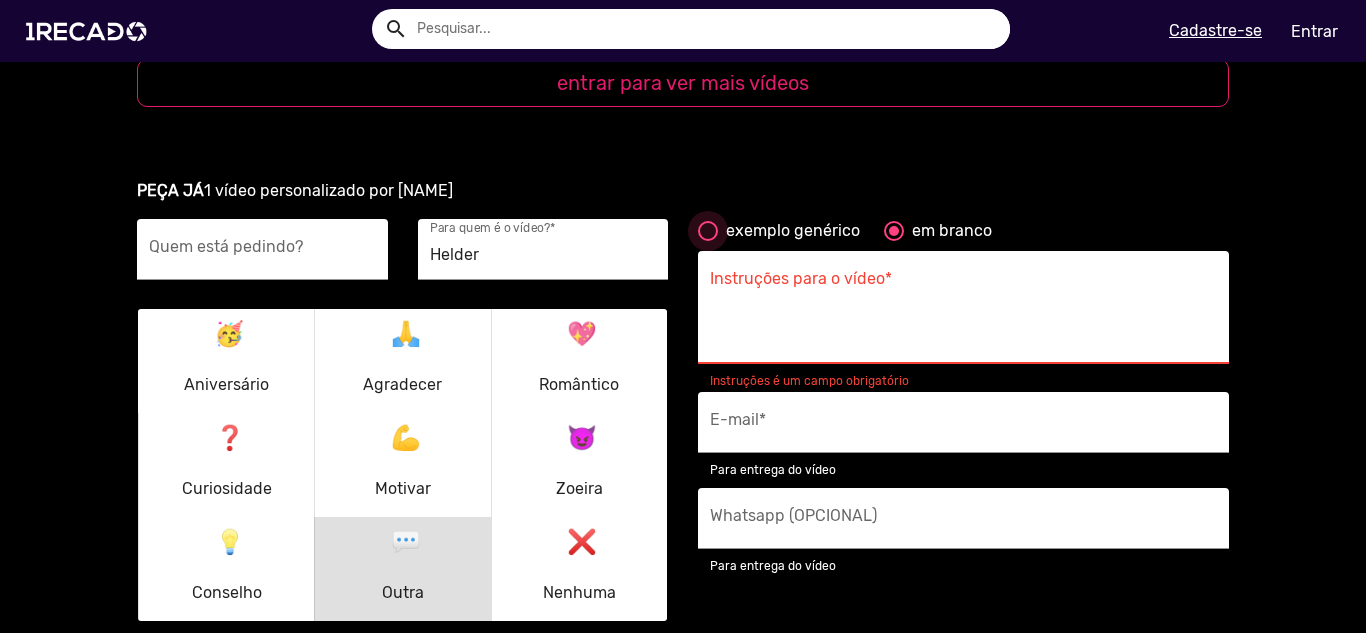 click on "exemplo genérico" at bounding box center [789, 231] 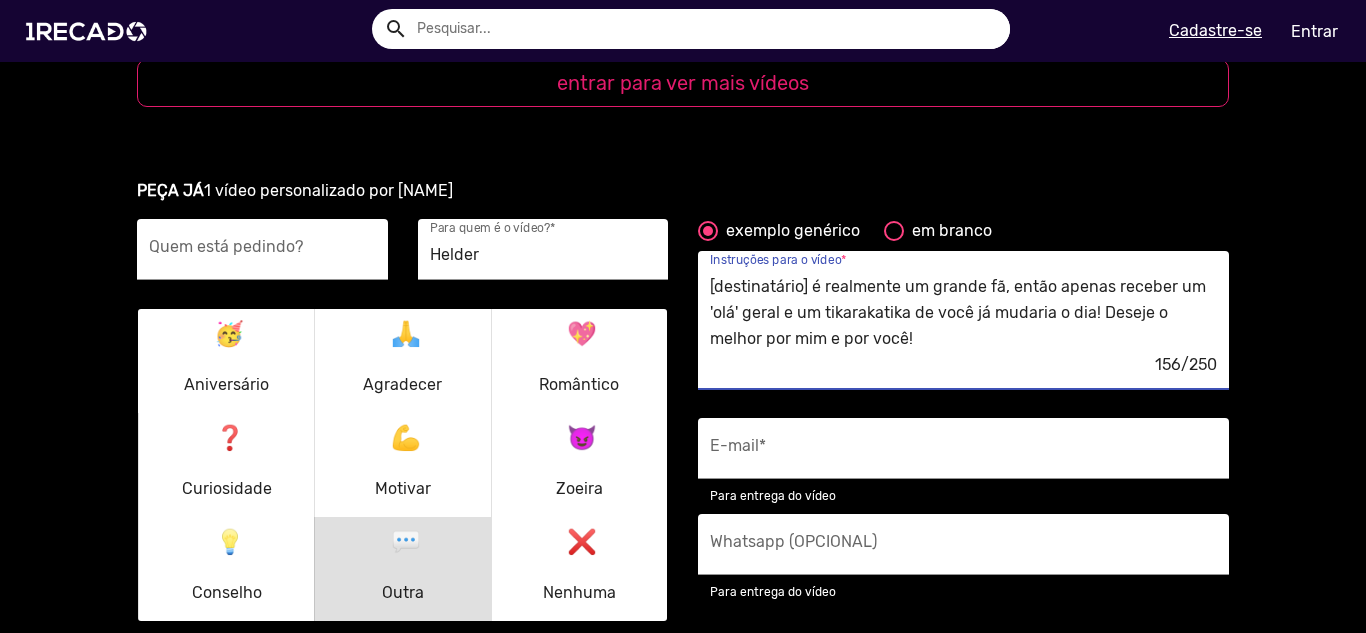 click on "[destinatário] é realmente um grande fã, então apenas receber um 'olá' geral e um tikarakatika de você já mudaria o dia! Deseje o melhor por mim e por você!" at bounding box center [963, 313] 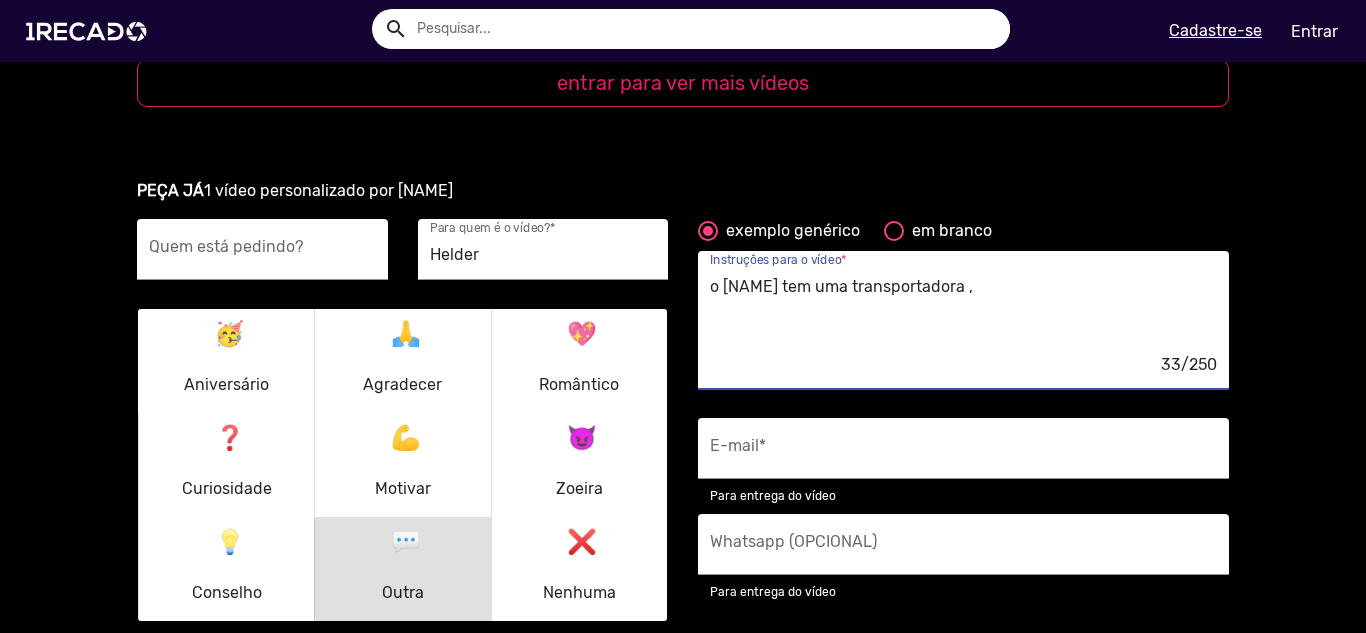 type on "o [NAME] tem uma transportadora ," 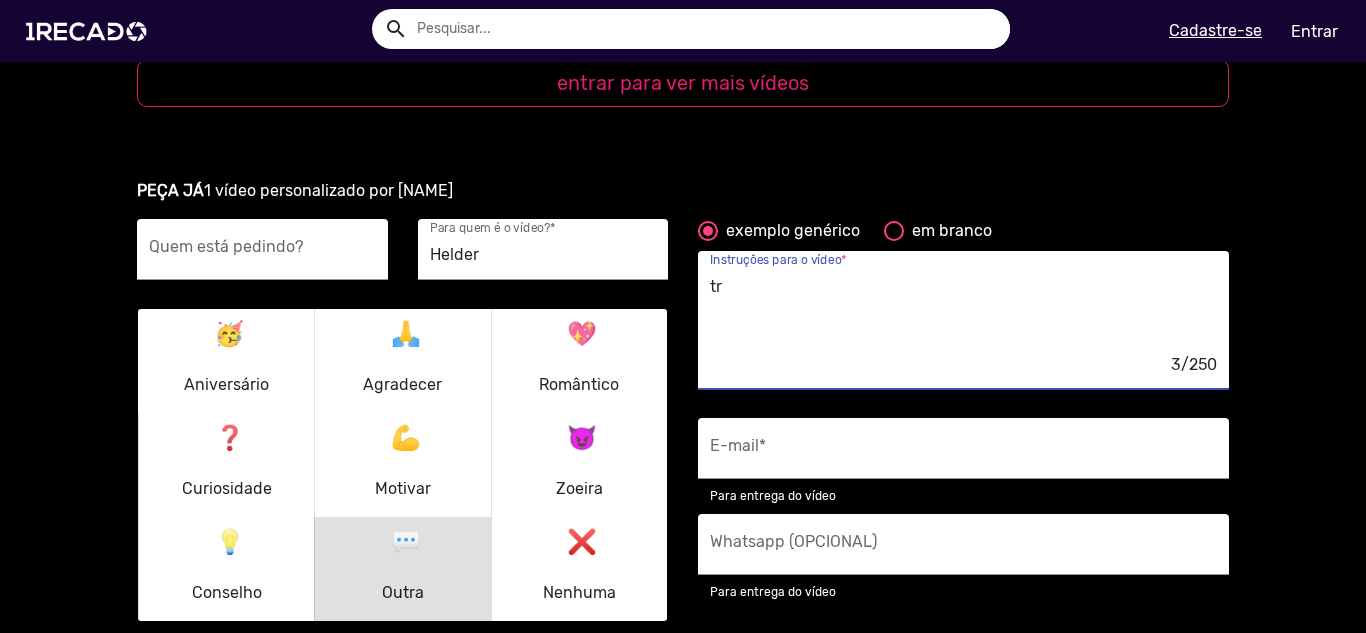 type on "t" 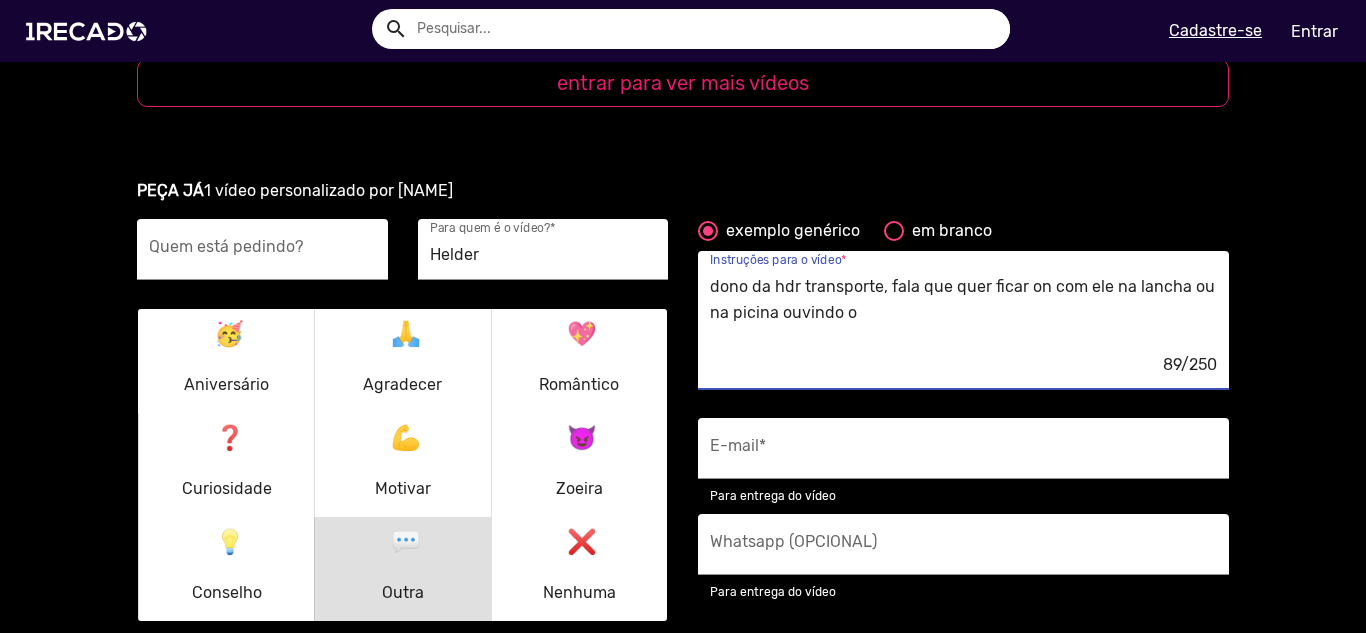 drag, startPoint x: 737, startPoint y: 315, endPoint x: 801, endPoint y: 324, distance: 64.629715 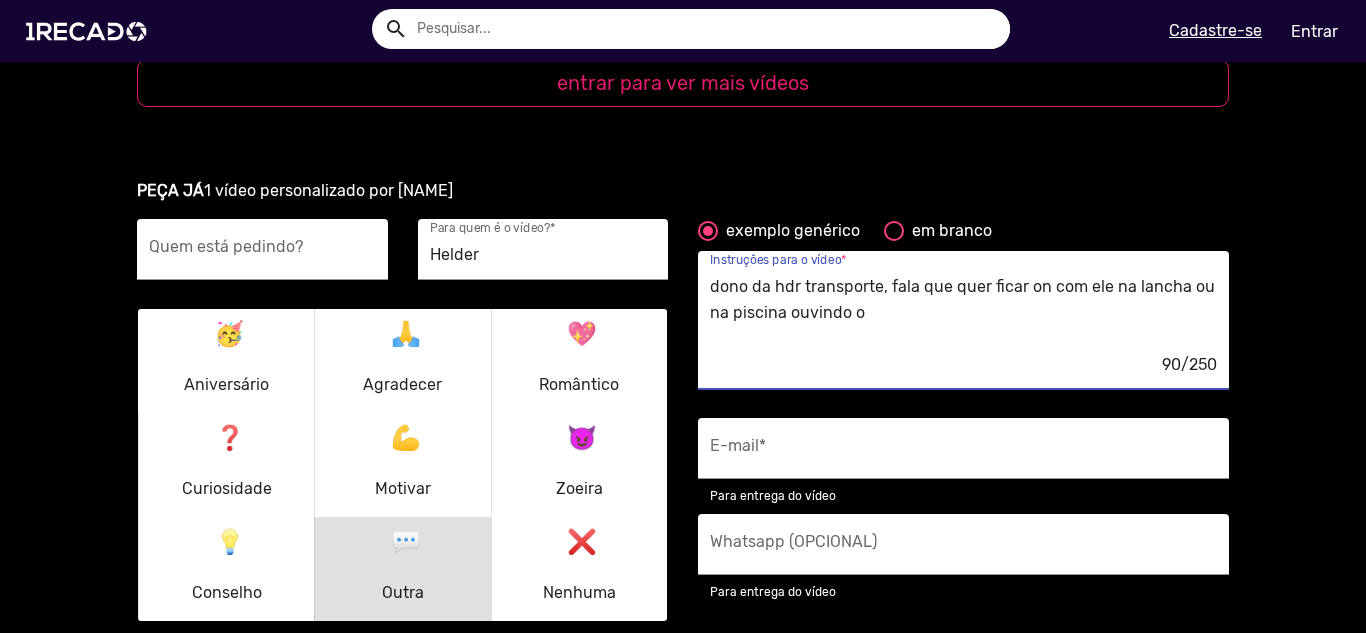 click on "dono da hdr transporte, fala que quer ficar on com ele na lancha ou na piscina ouvindo o" at bounding box center [963, 313] 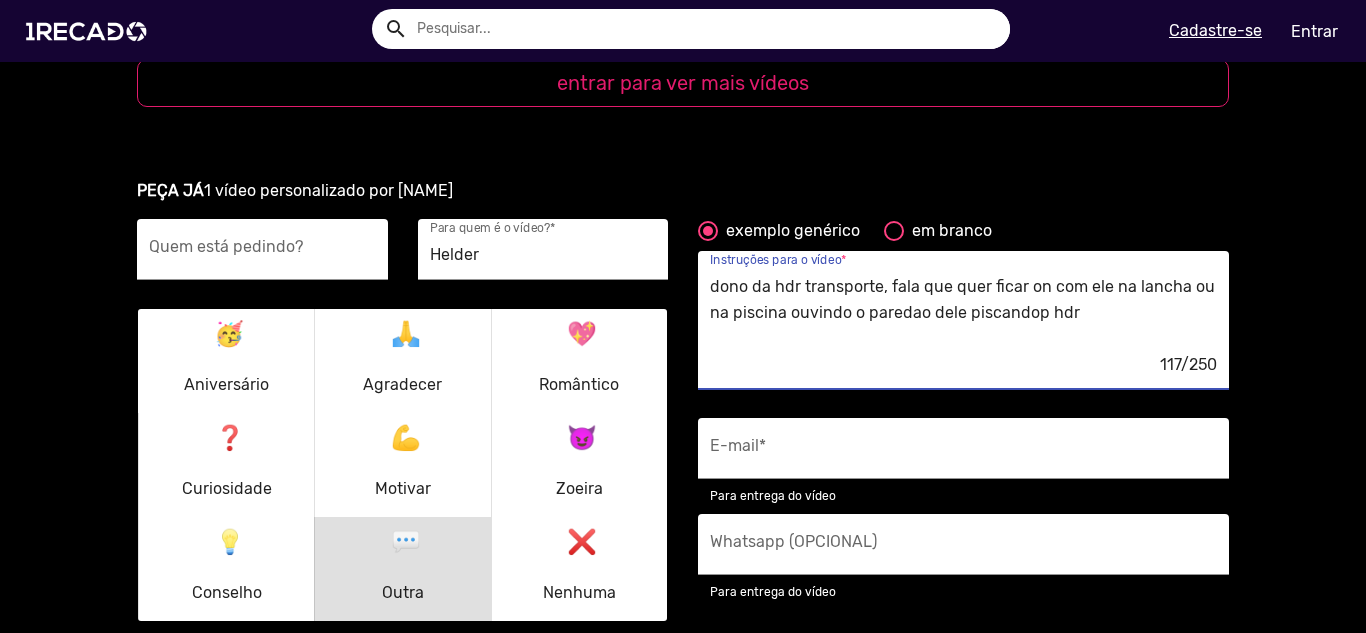 click on "dono da hdr transporte, fala que quer ficar on com ele na lancha ou na piscina ouvindo o paredao dele piscandop hdr" at bounding box center [963, 313] 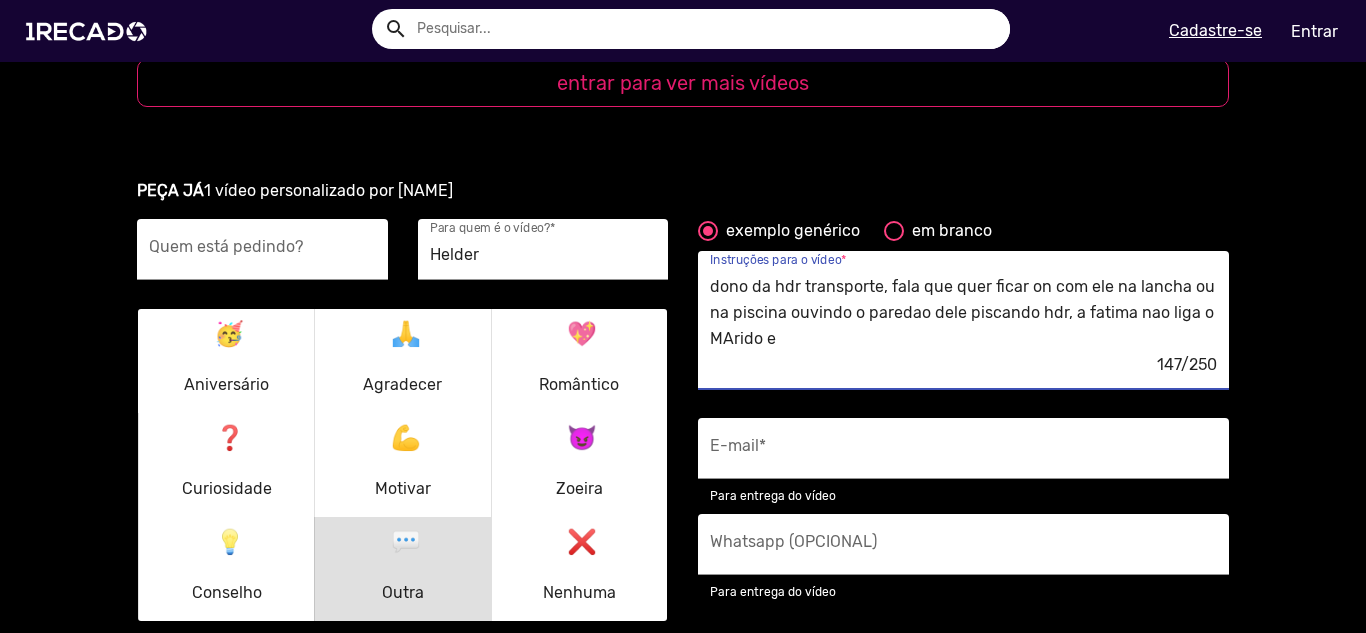 click on "dono da hdr transporte, fala que quer ficar on com ele na lancha ou na piscina ouvindo o paredao dele piscando hdr, a fatima nao liga o MArido e" at bounding box center [963, 313] 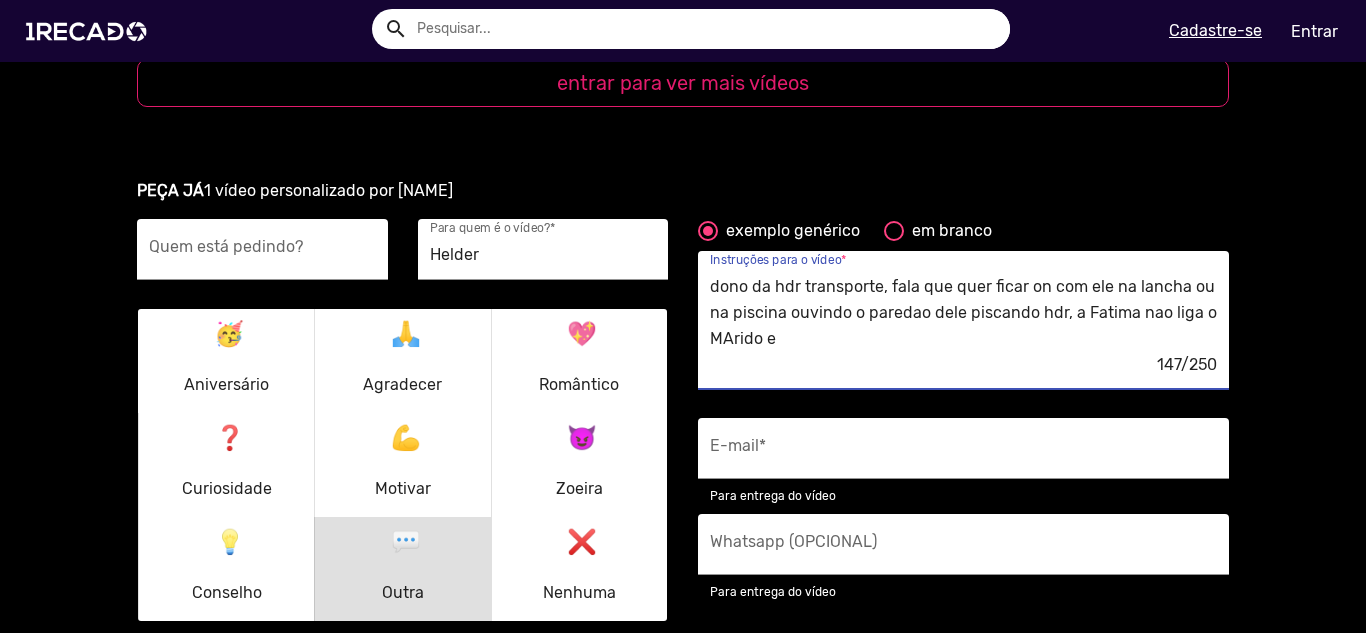 click on "dono da hdr transporte, fala que quer ficar on com ele na lancha ou na piscina ouvindo o paredao dele piscando hdr, a Fatima nao liga o MArido e" at bounding box center (963, 313) 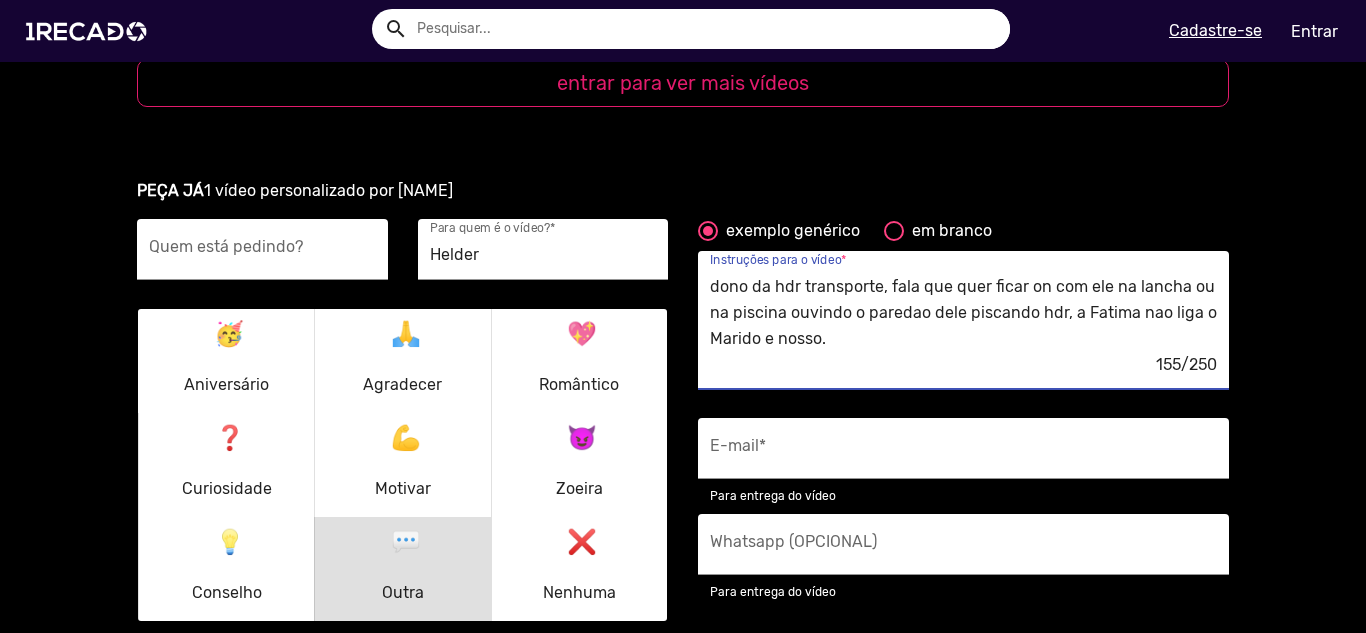 click on "😈  Zoeira" at bounding box center [579, 465] 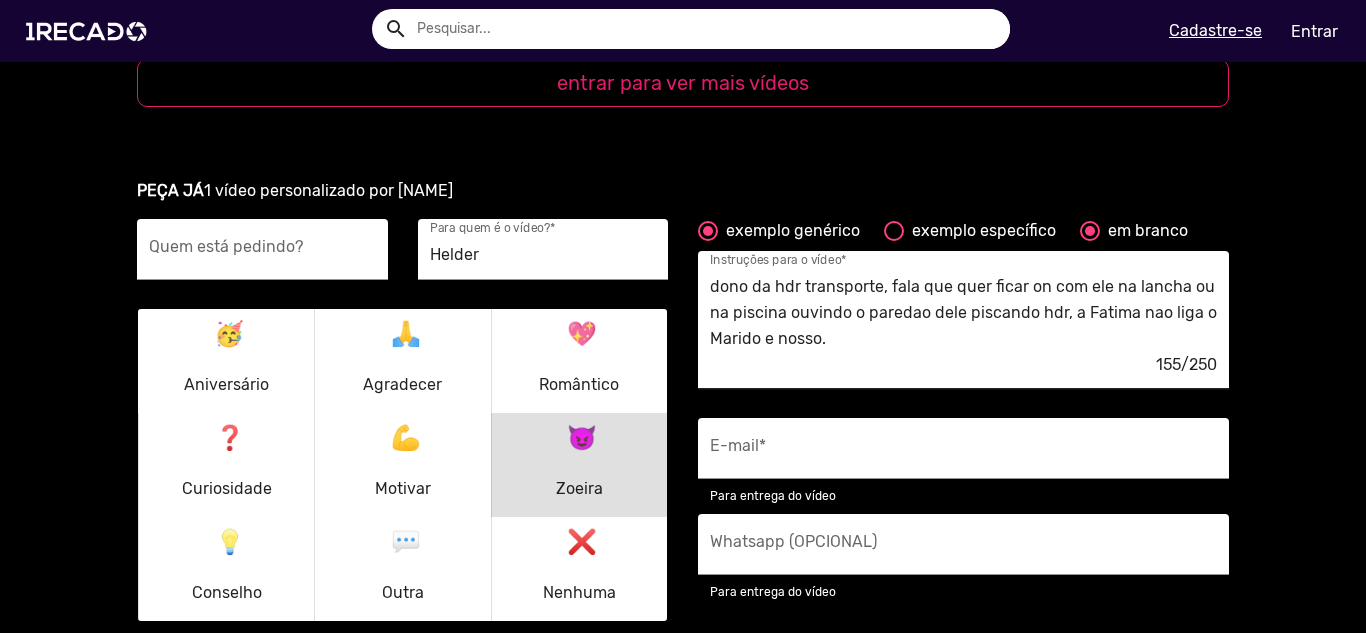 click on "155/250" at bounding box center (963, 365) 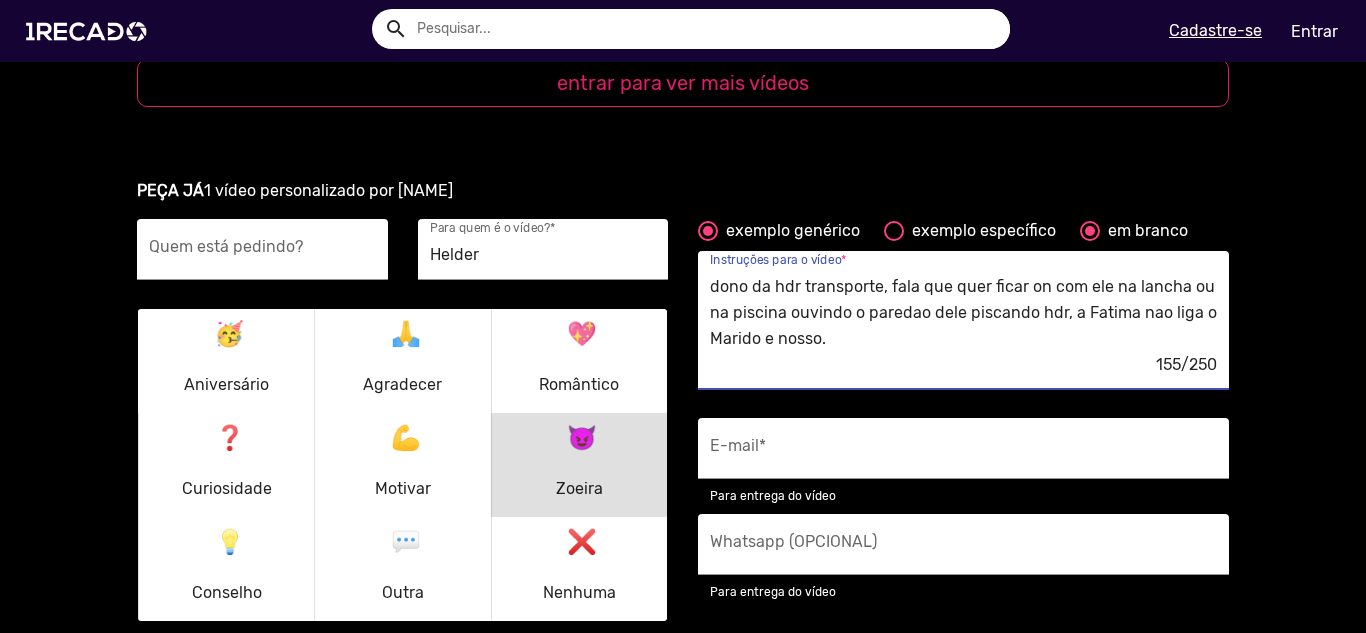 click on "dono da hdr transporte, fala que quer ficar on com ele na lancha ou na piscina ouvindo o paredao dele piscando hdr, a Fatima nao liga o Marido e nosso." at bounding box center (963, 313) 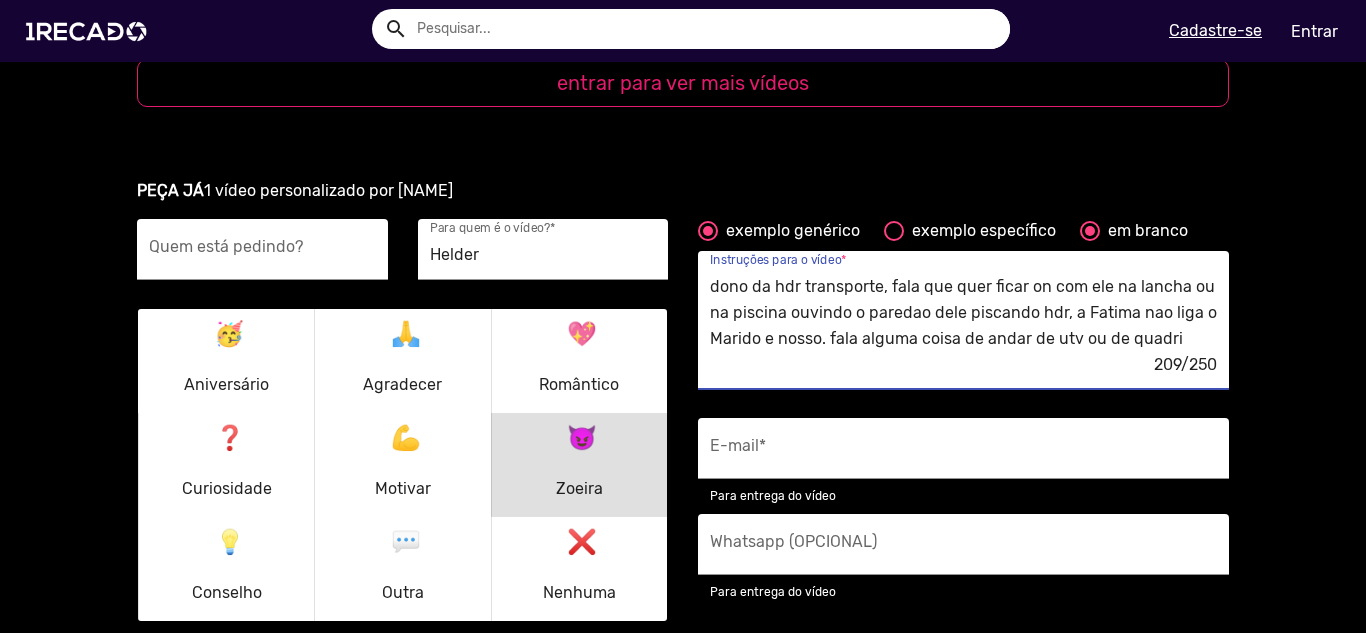scroll, scrollTop: 21, scrollLeft: 0, axis: vertical 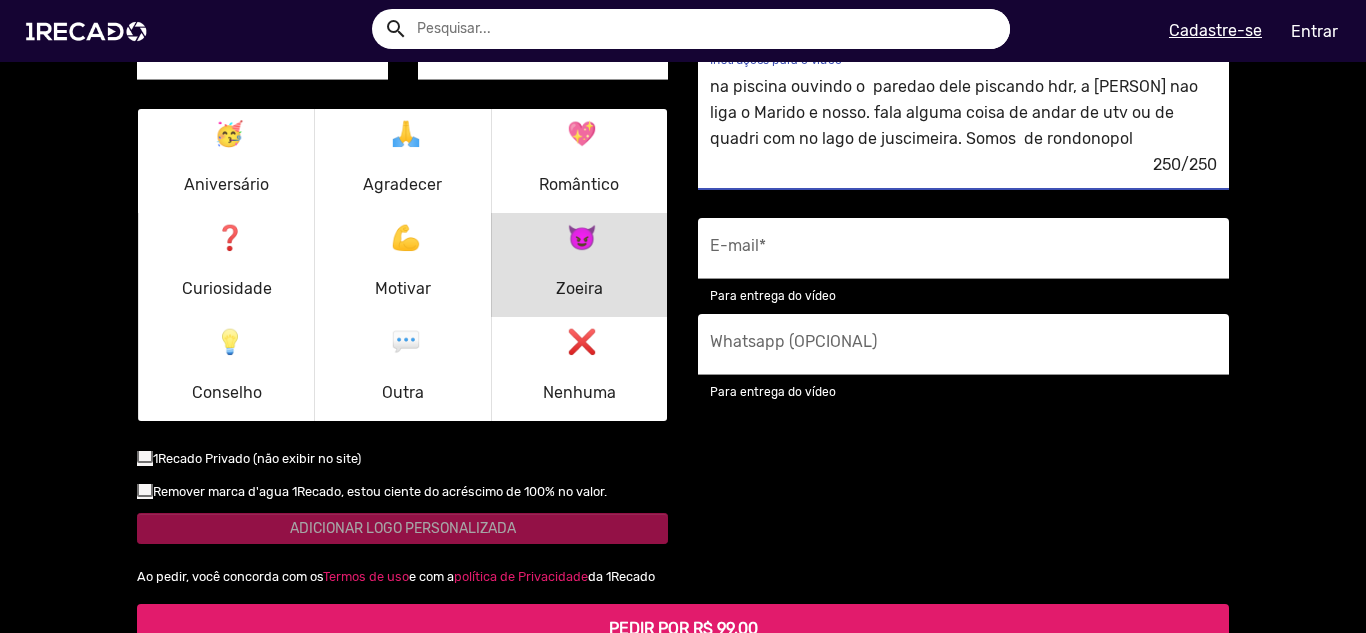 click on "dono da hdr transporte, fala que quer ficar on com ele na lancha ou na piscina ouvindo o  paredao dele piscando hdr, a [PERSON] nao liga o Marido e nosso. fala alguma coisa de andar de utv ou de quadri com no lago de juscimeira. Somos  de rondonopol" at bounding box center (963, 113) 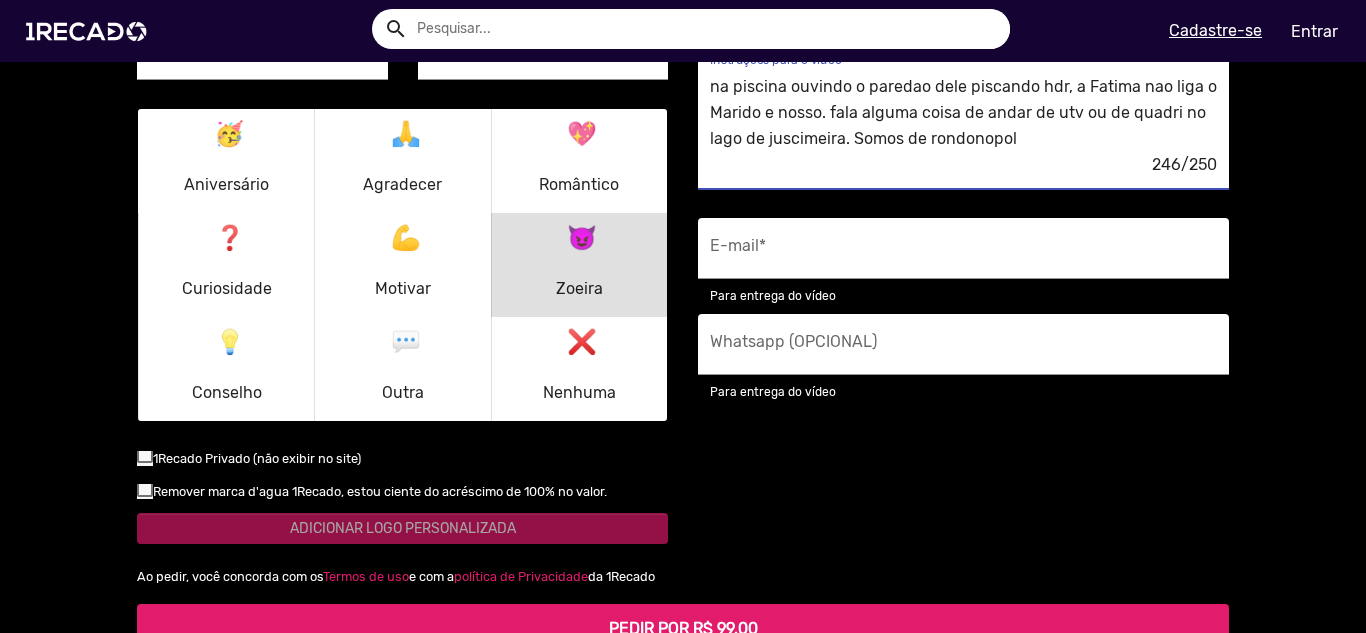 click on "dono da hdr transporte, fala que quer ficar on com ele na lancha ou na piscina ouvindo o paredao dele piscando hdr, a Fatima nao liga o Marido e nosso. fala alguma coisa de andar de utv ou de quadri no lago de juscimeira. Somos de rondonopol" at bounding box center [963, 113] 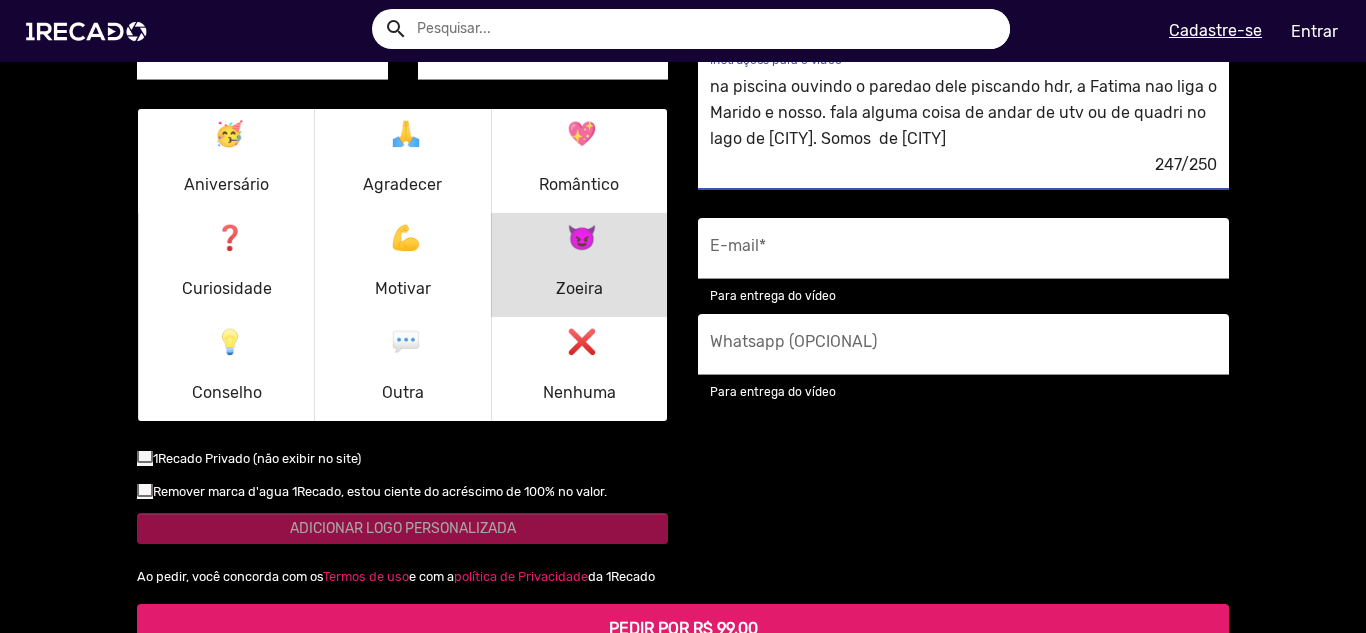 click on "dono da hdr transporte, fala que quer ficar on com ele na lancha ou na piscina ouvindo o paredao dele piscando hdr, a Fatima nao liga o Marido e nosso. fala alguma coisa de andar de utv ou de quadri no lago de [CITY]. Somos  de [CITY]" at bounding box center (963, 113) 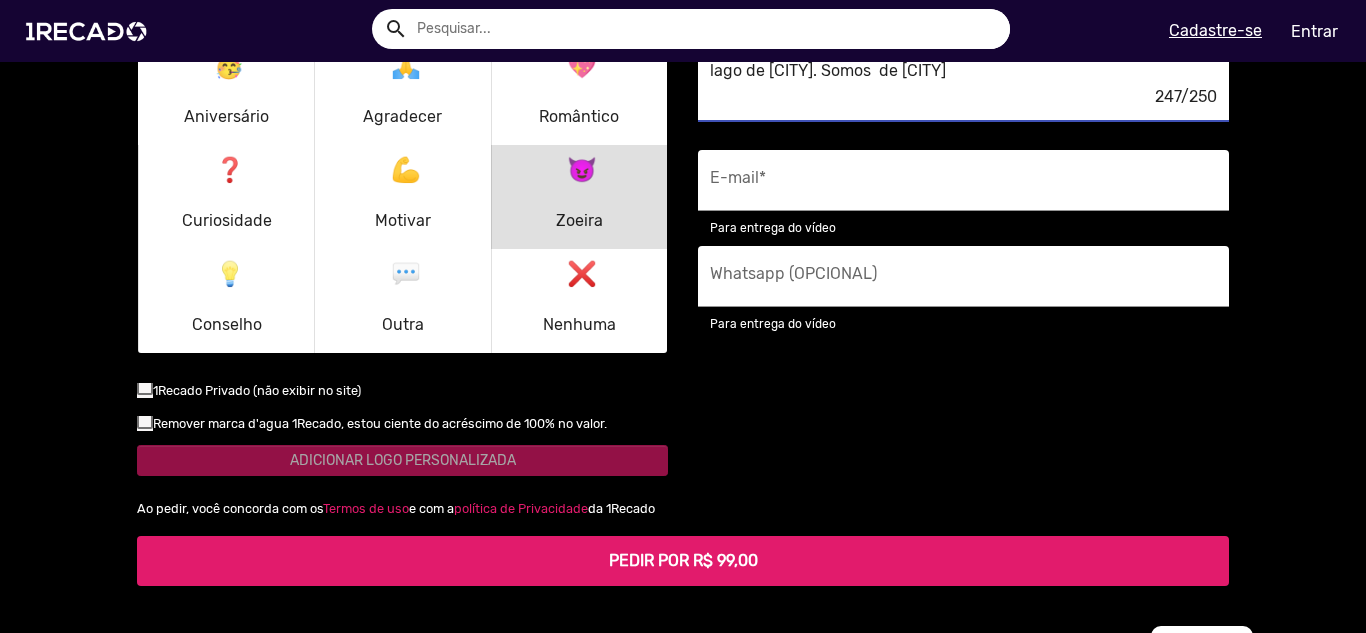 scroll, scrollTop: 3017, scrollLeft: 0, axis: vertical 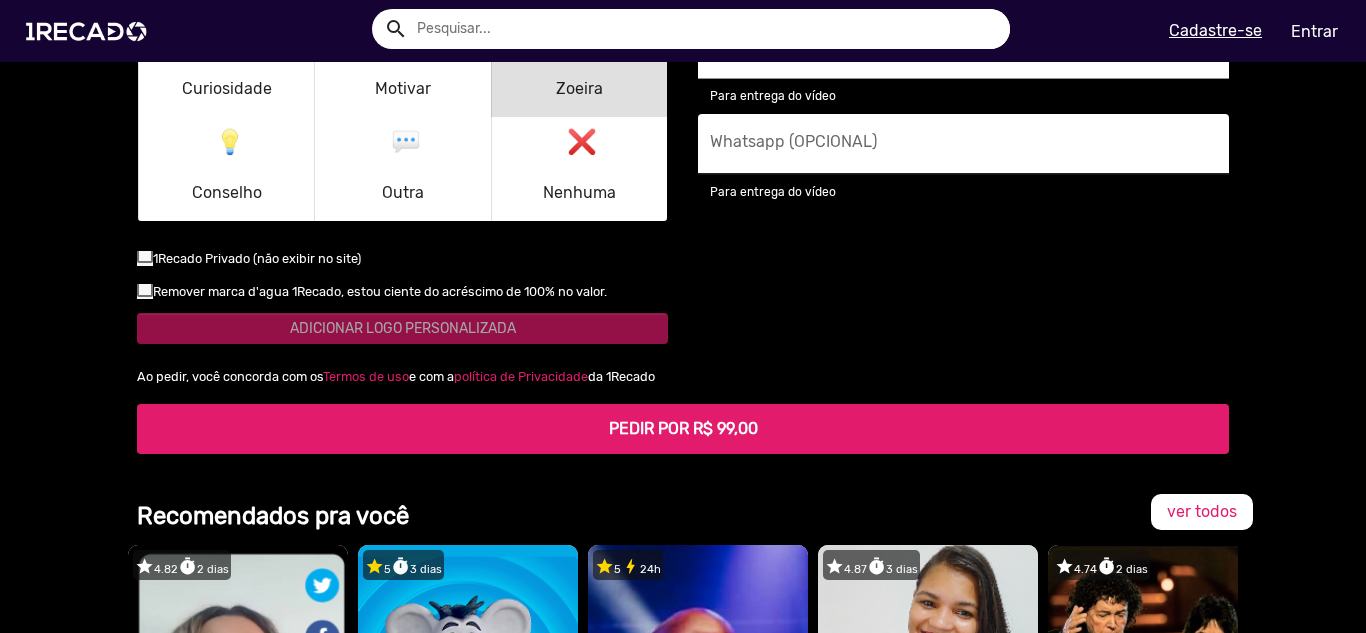 type on "dono da hdr transporte, fala que quer ficar on com ele na lancha ou na piscina ouvindo o paredao dele piscando hdr, a Fatima nao liga o Marido e nosso. fala alguma coisa de andar de utv ou de quadri no lago de [CITY]. Somos  de [CITY]" 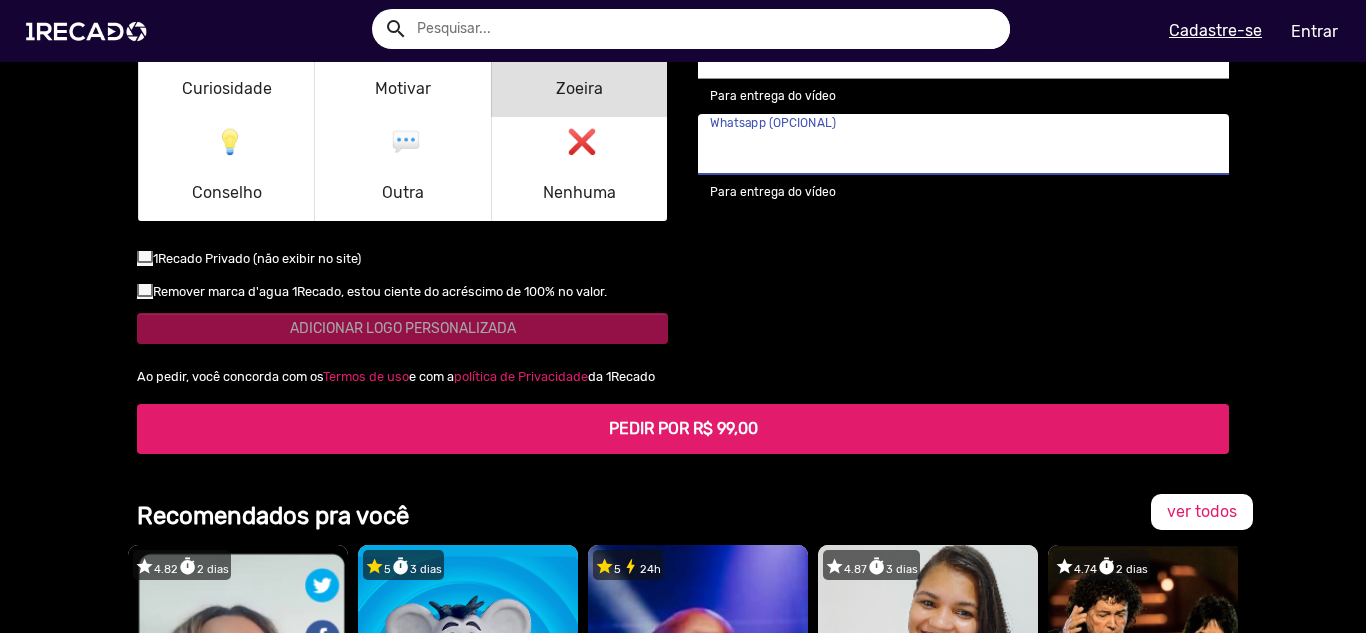 type on "([AREA]) [LINE]-[LINE]" 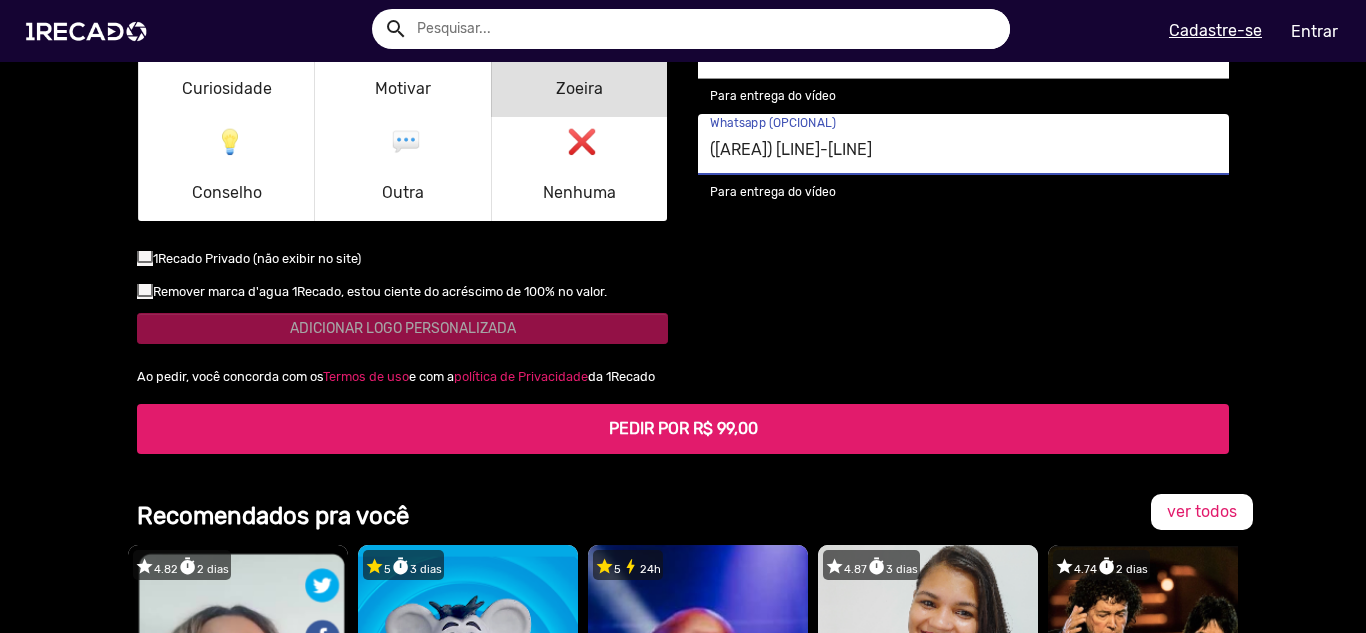type on "[EMAIL]" 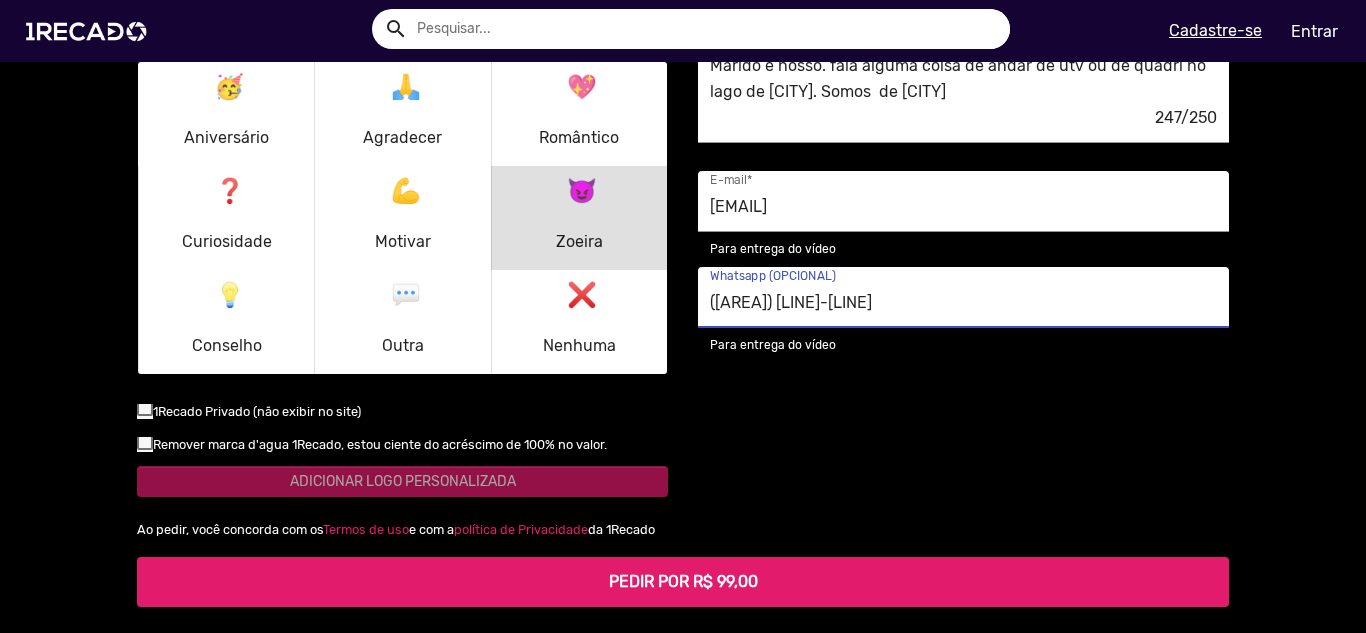 scroll, scrollTop: 2917, scrollLeft: 0, axis: vertical 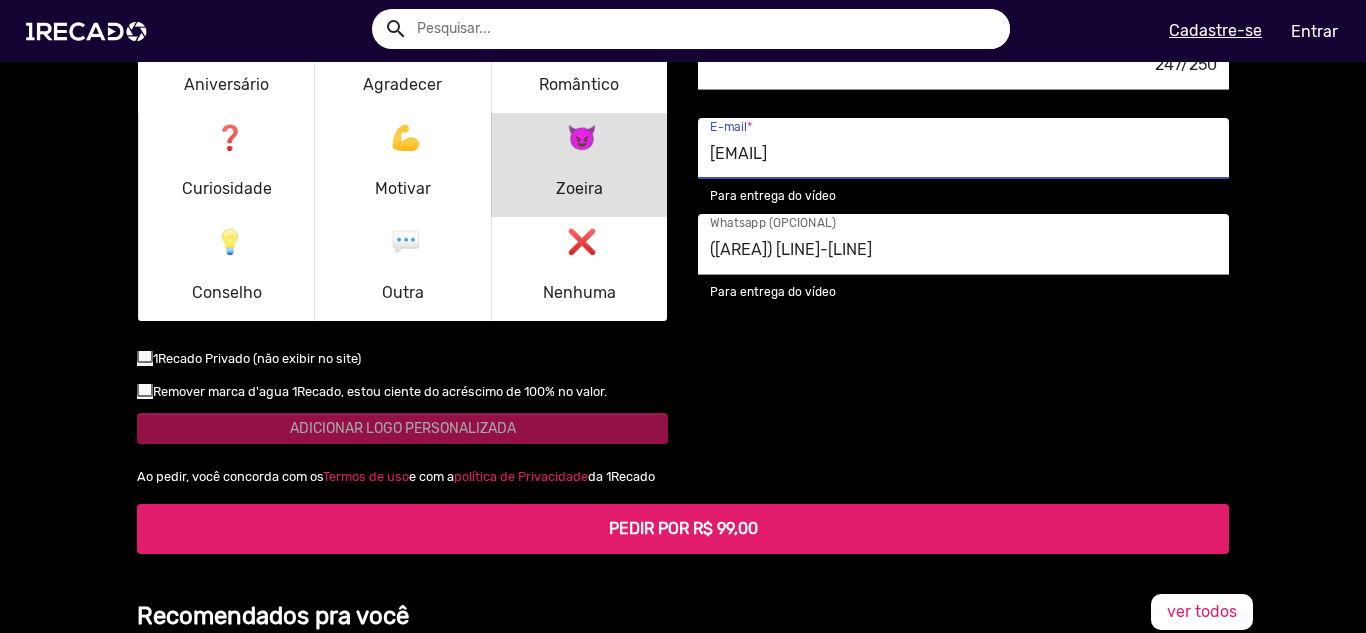 click on "[EMAIL]" at bounding box center [963, 154] 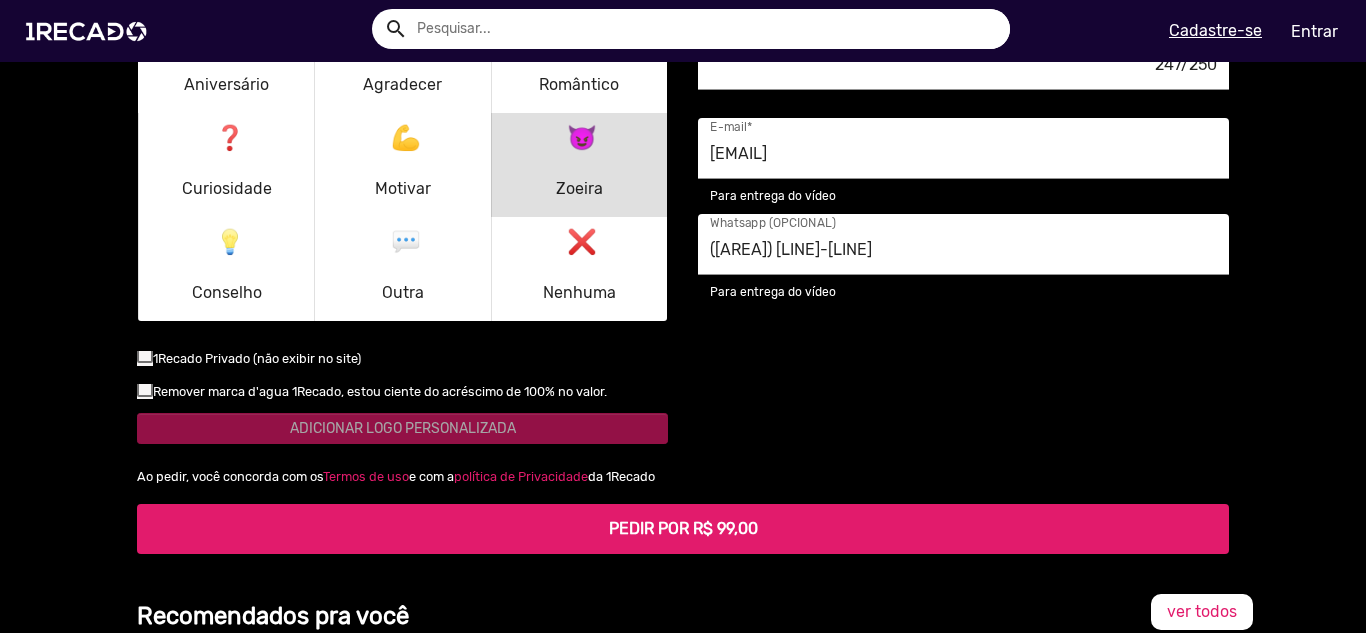 click on "Remover marca d'agua 1Recado, estou ciente do acréscimo de 100% no valor." at bounding box center [380, 391] 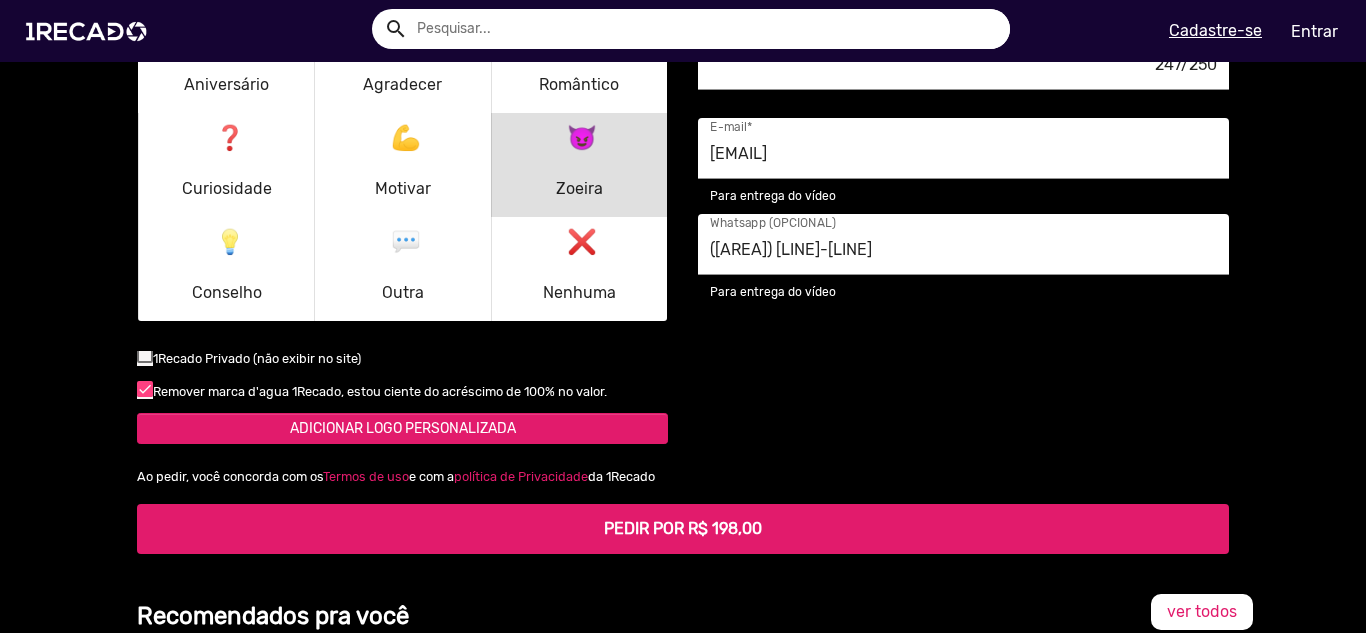 click on "Remover marca d'agua 1Recado, estou ciente do acréscimo de 100% no valor." at bounding box center (380, 391) 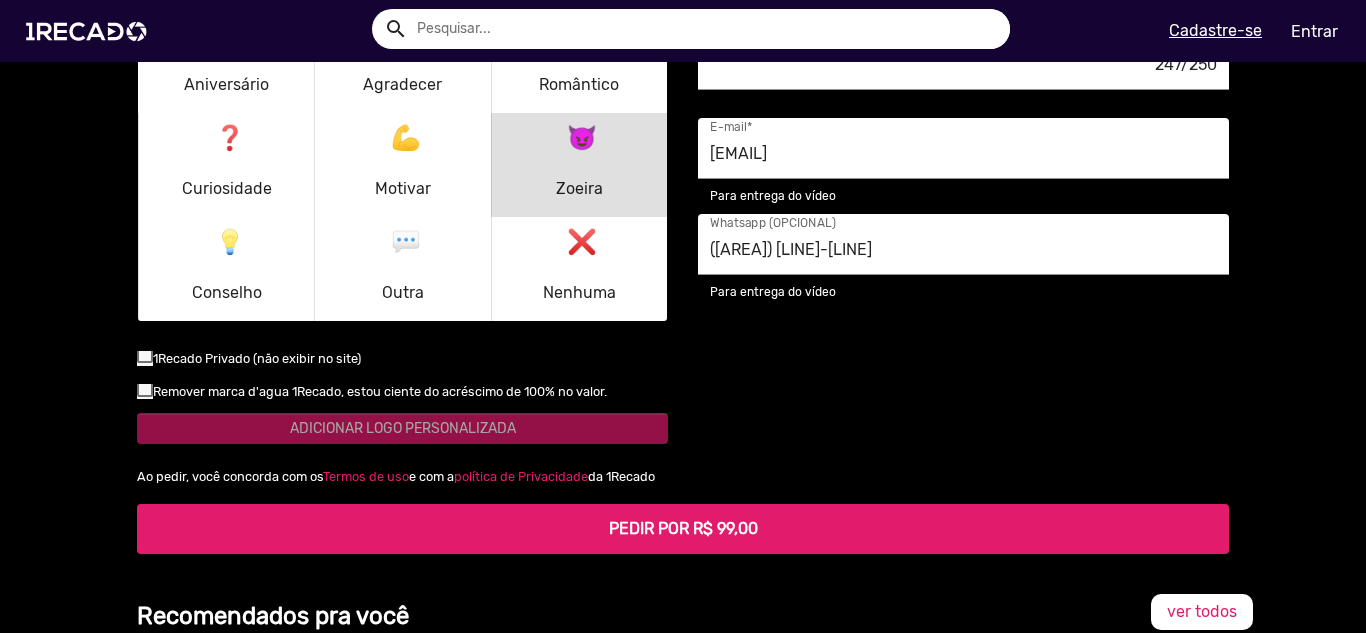click on "1Recado Privado (não exibir no site)" at bounding box center [249, 359] 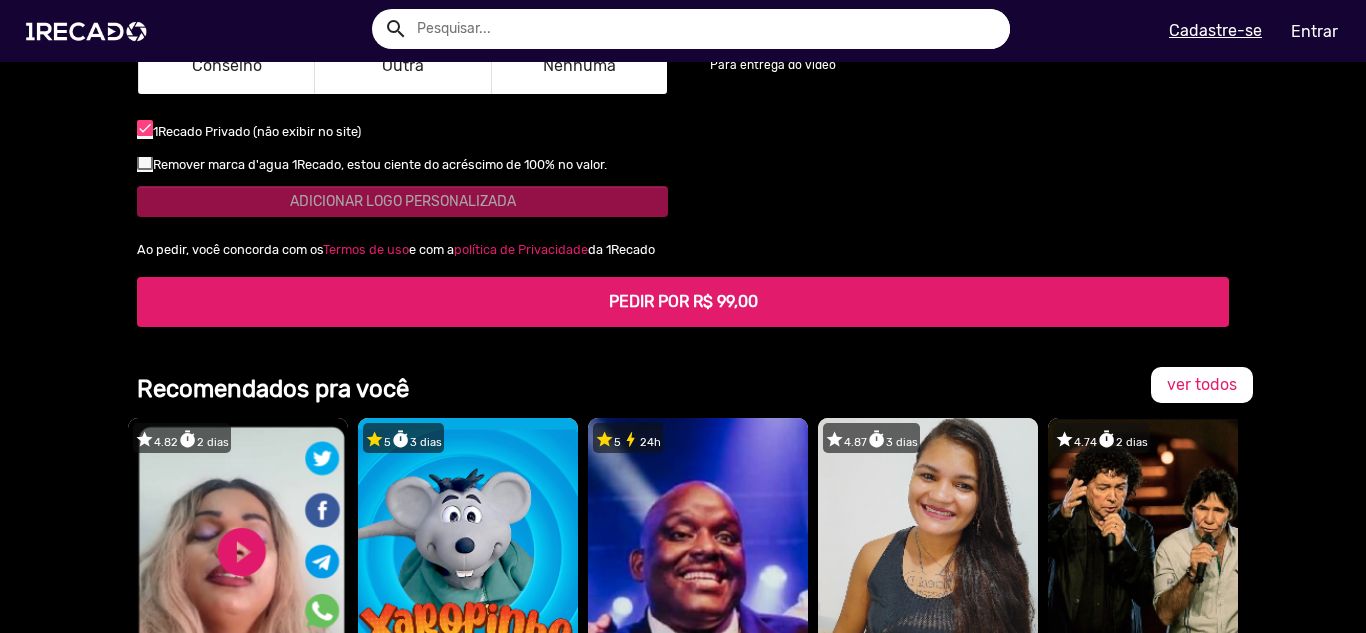 scroll, scrollTop: 3117, scrollLeft: 0, axis: vertical 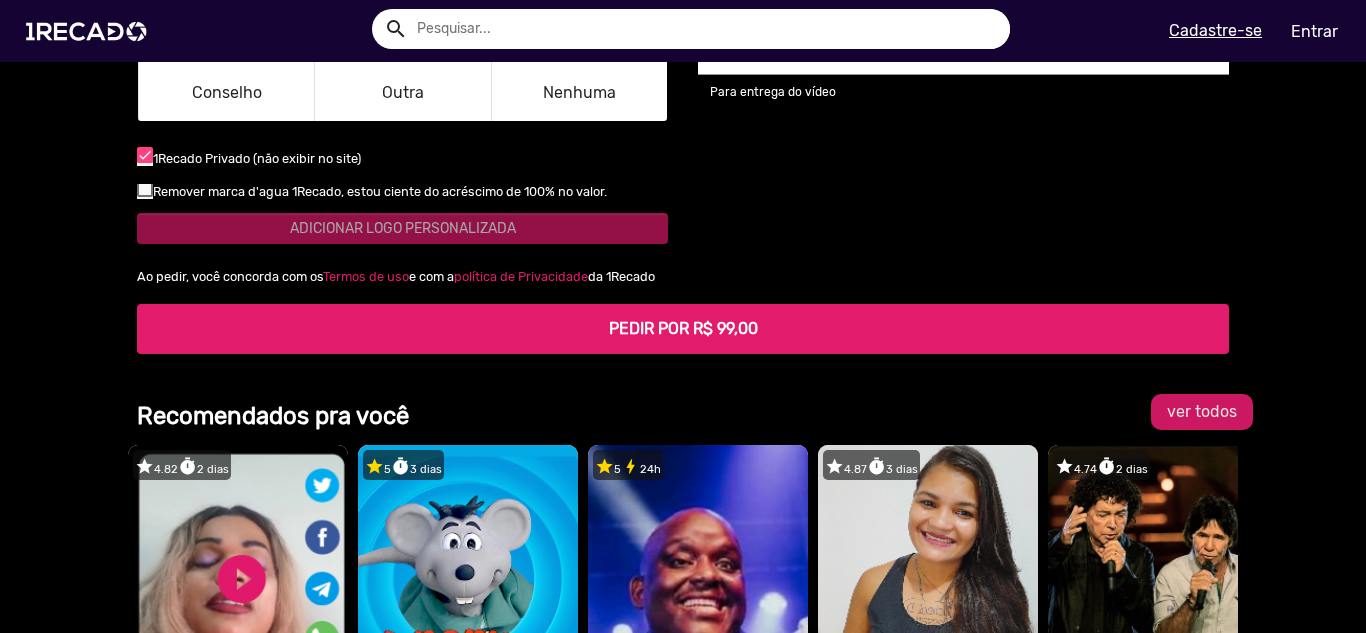 click on "ver todos" 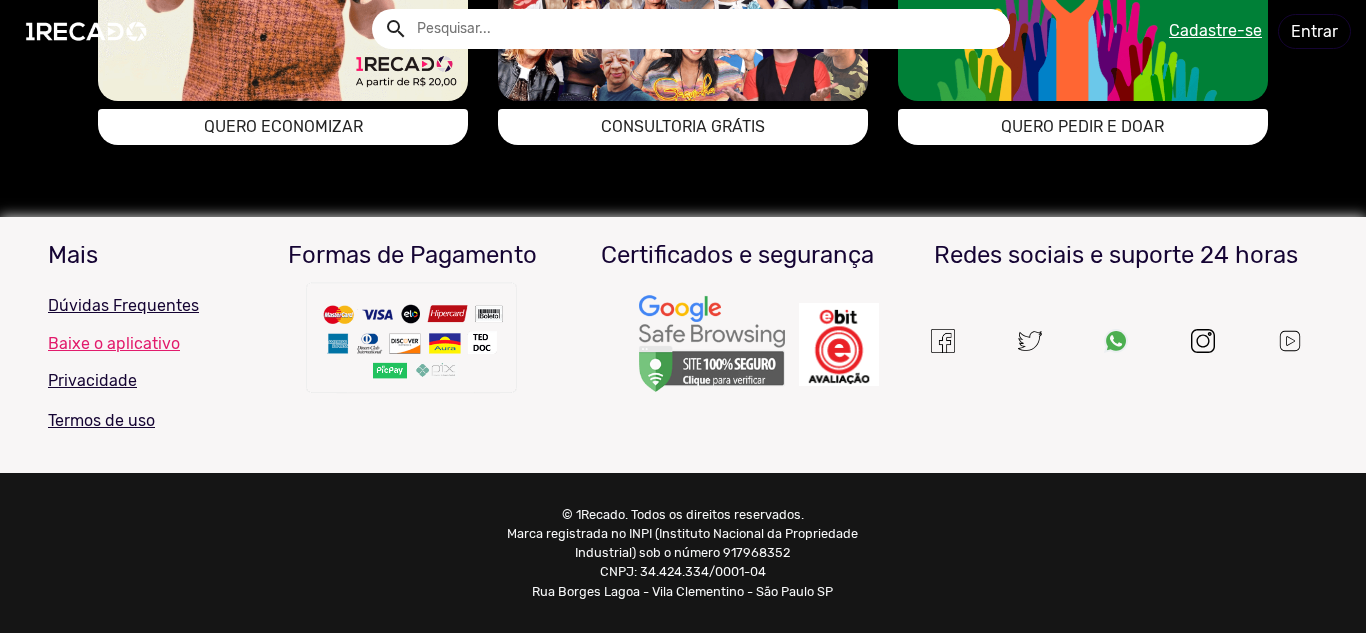 scroll, scrollTop: 0, scrollLeft: 0, axis: both 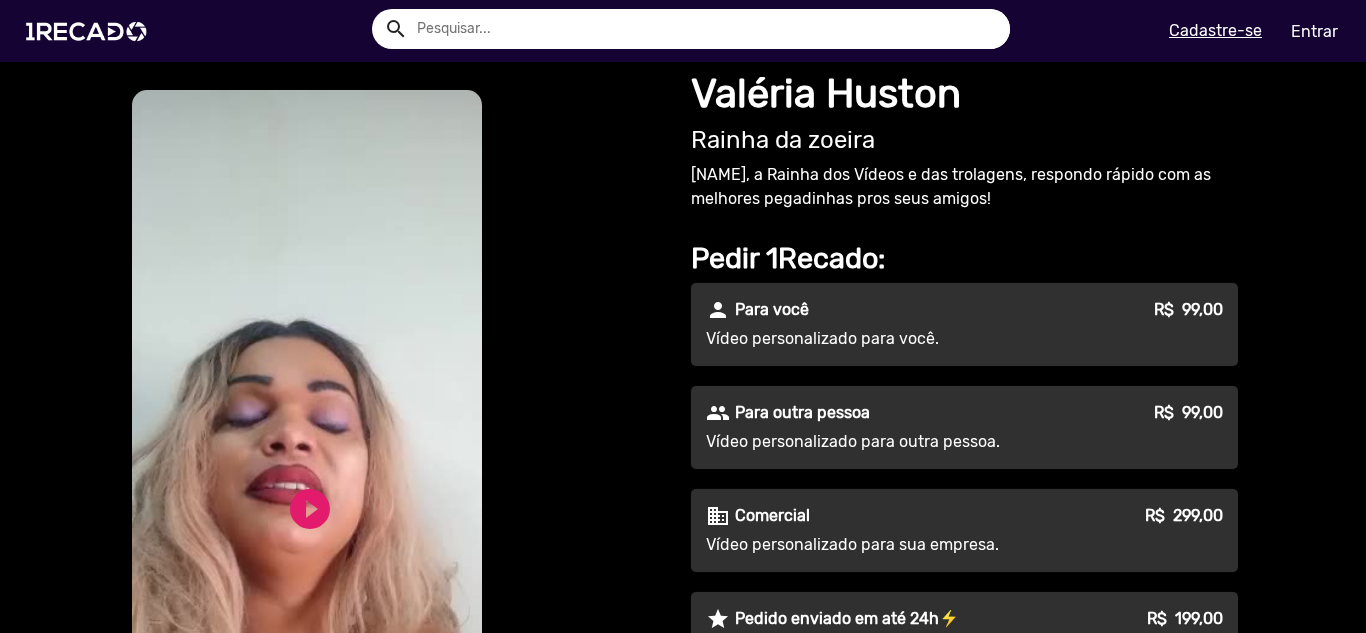 click on "Vídeo personalizado para você." 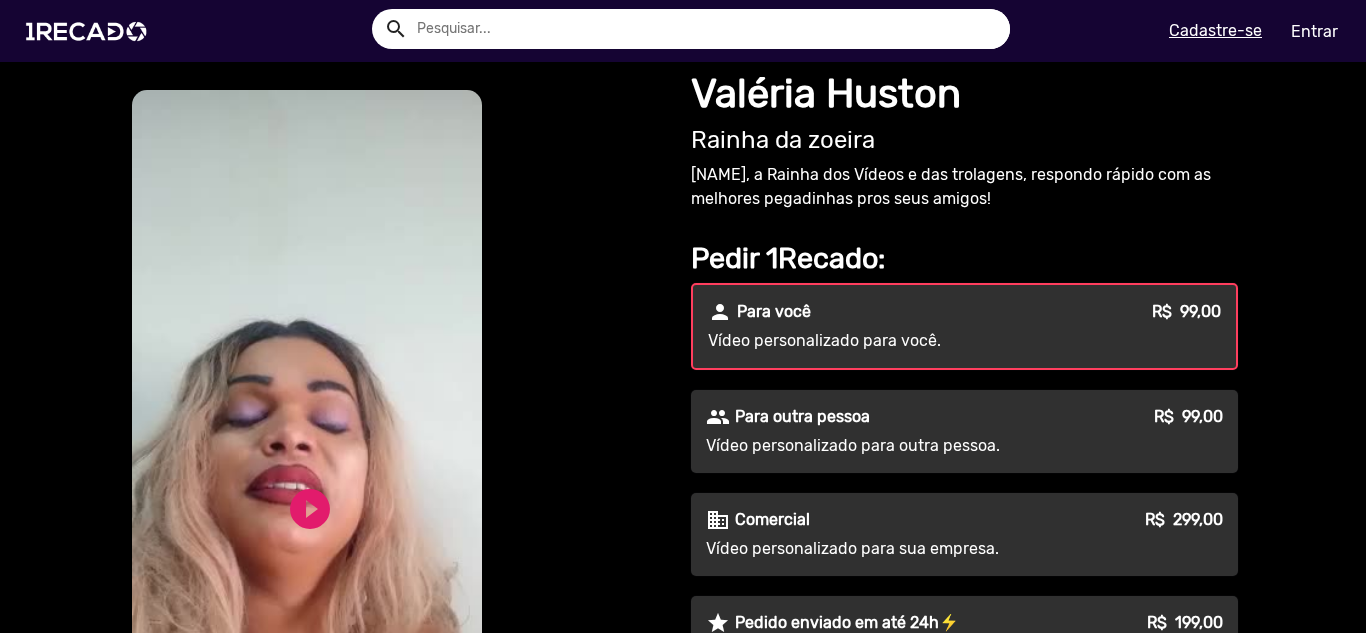 click on "Vídeo personalizado para outra pessoa." 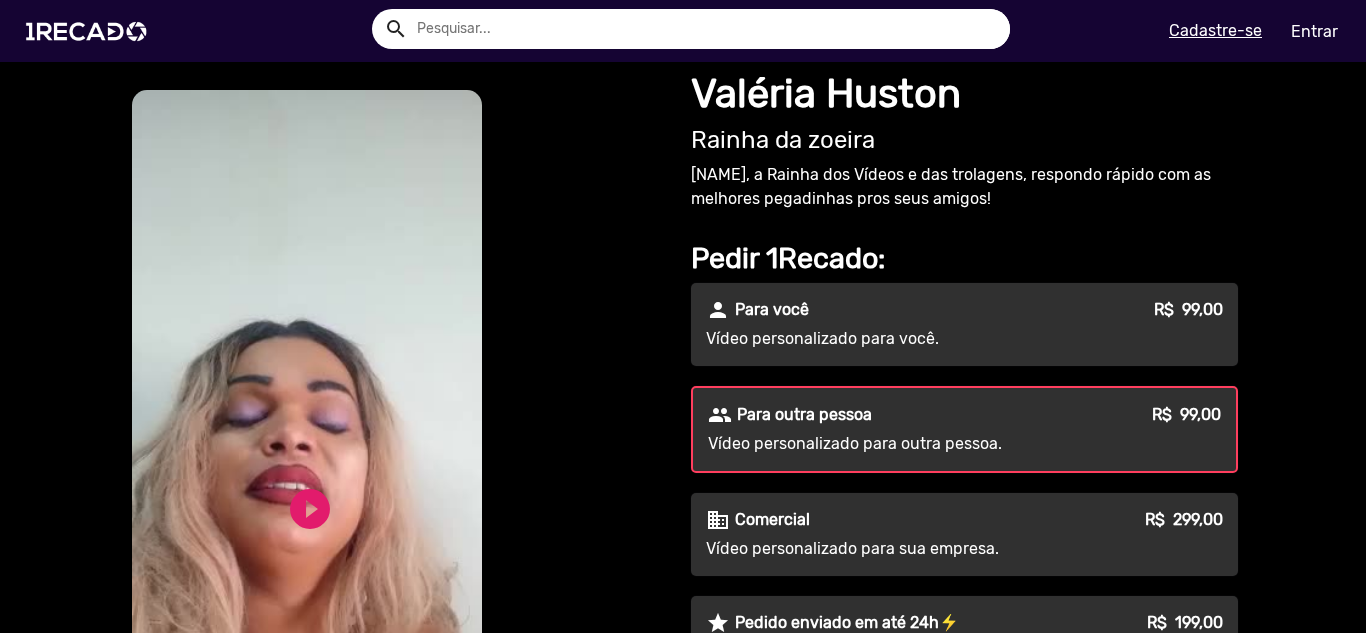 click on "people Para outra pessoa R$ 99,00" 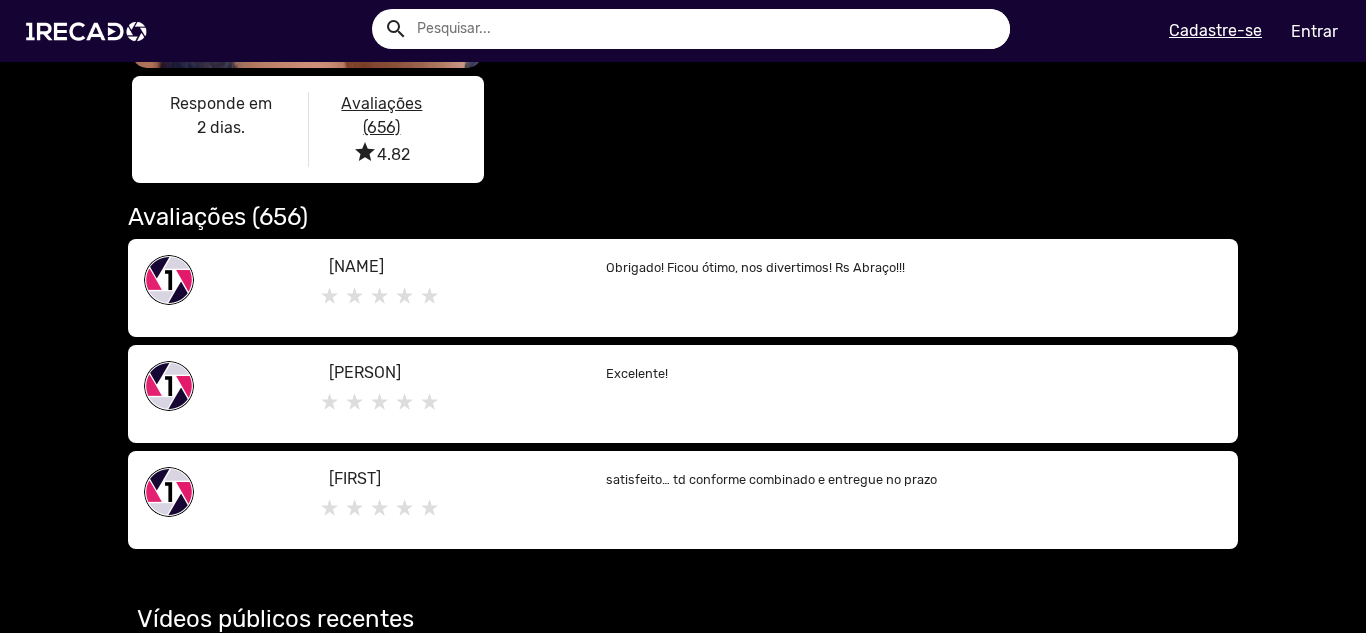 scroll, scrollTop: 400, scrollLeft: 0, axis: vertical 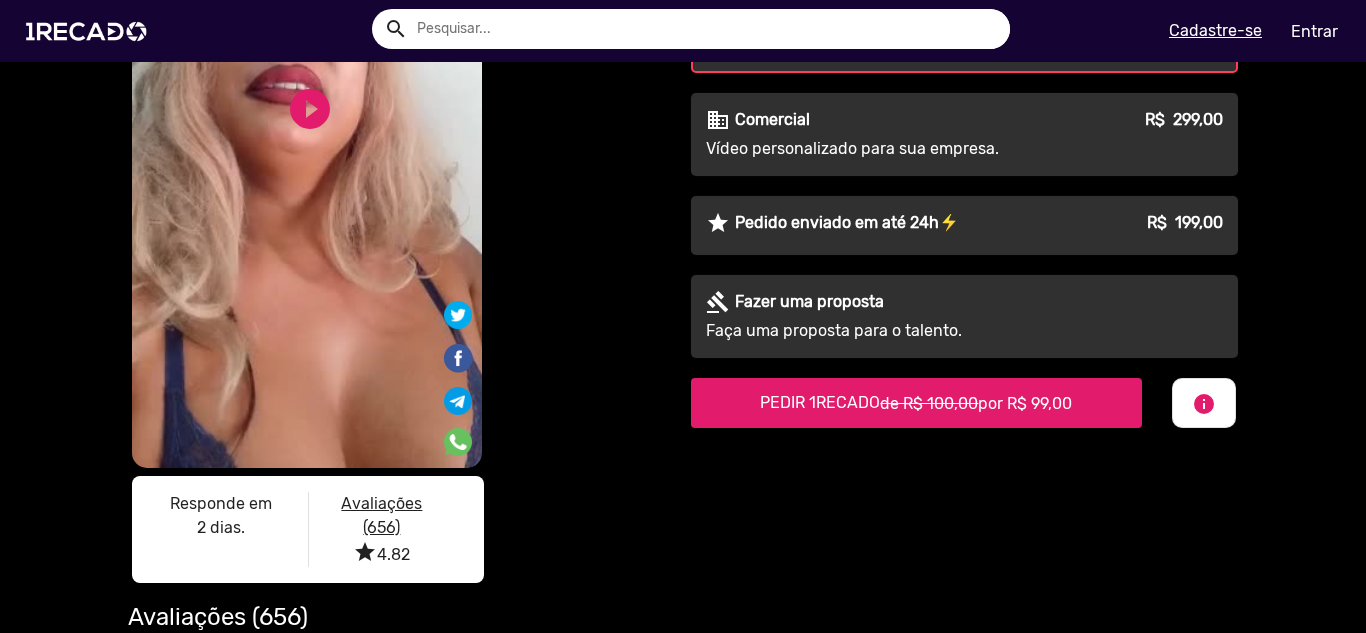 click on "de R$ 100,00" at bounding box center [929, 403] 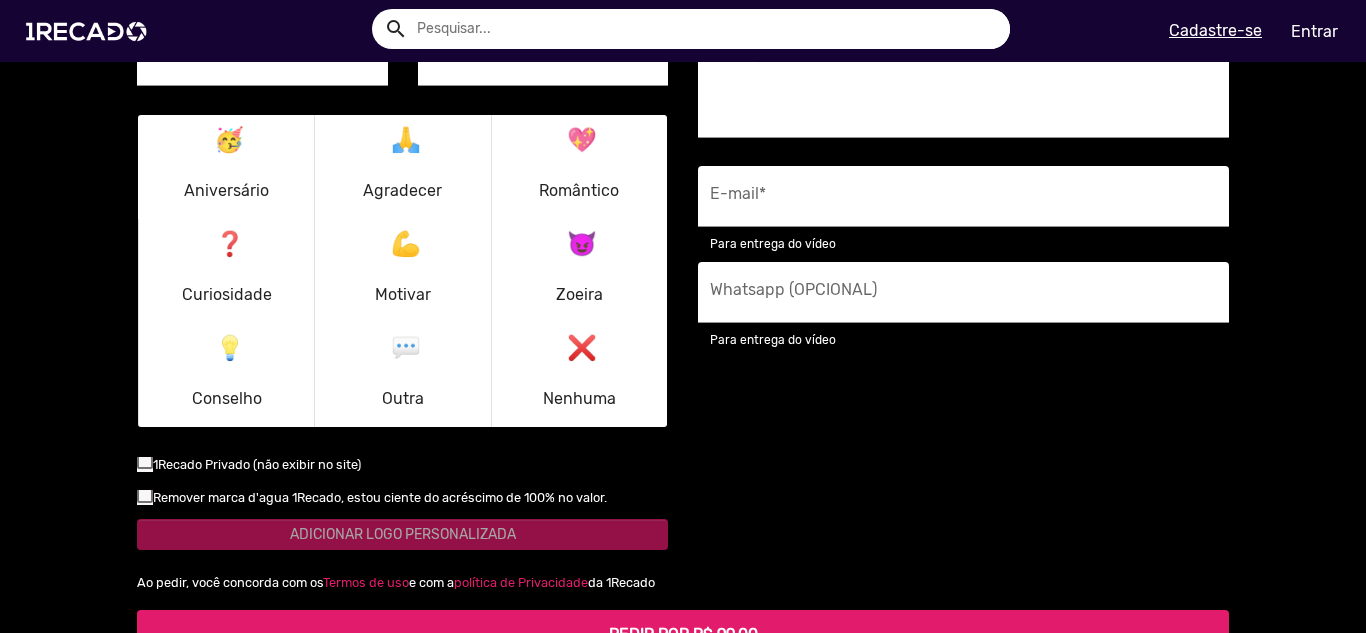 scroll, scrollTop: 2817, scrollLeft: 0, axis: vertical 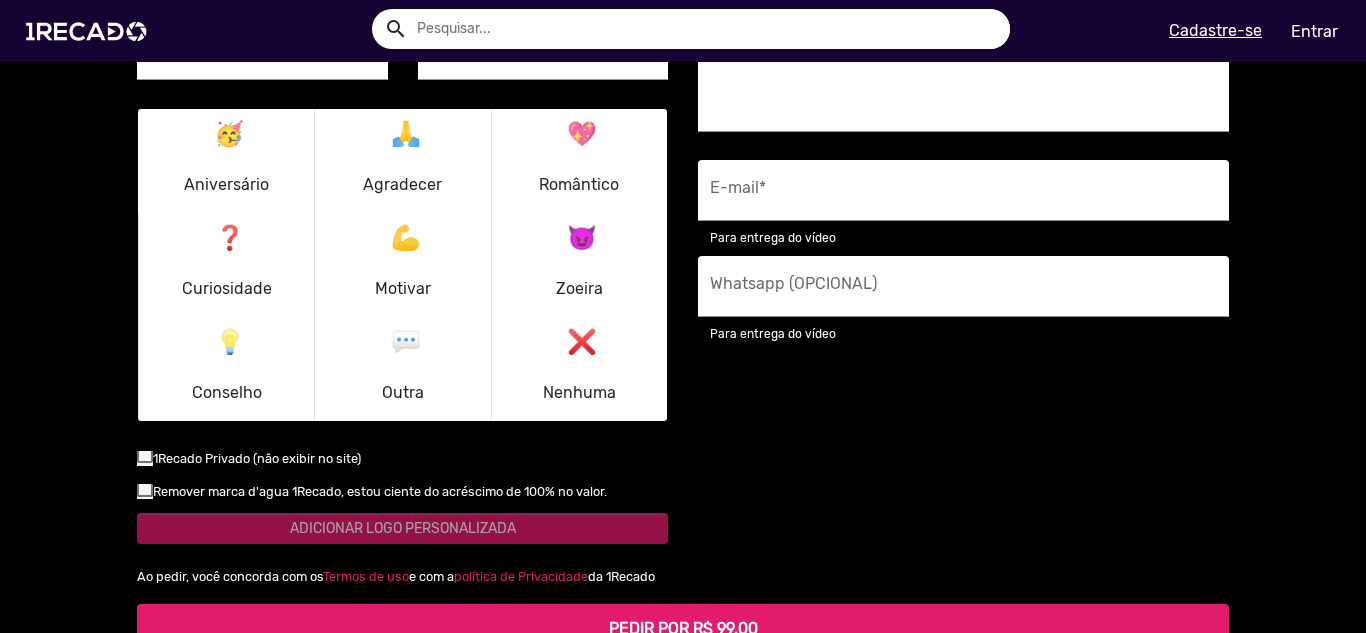 click on "😈  Zoeira" at bounding box center [579, 265] 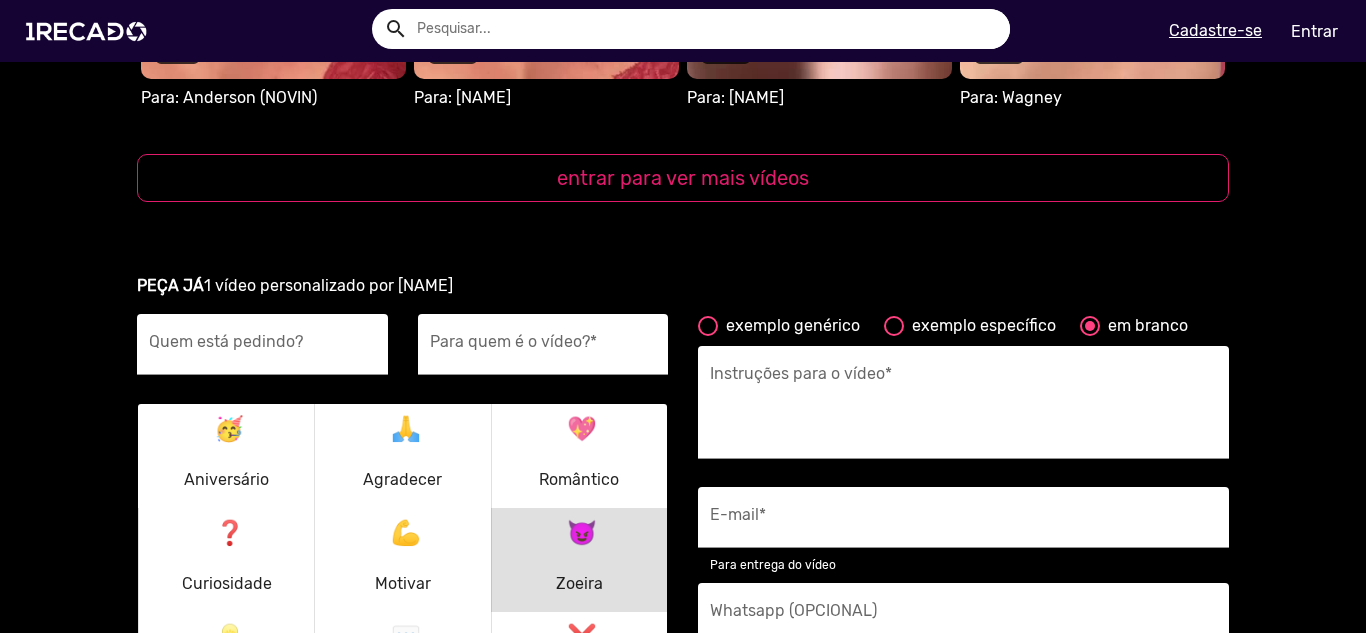 scroll, scrollTop: 2517, scrollLeft: 0, axis: vertical 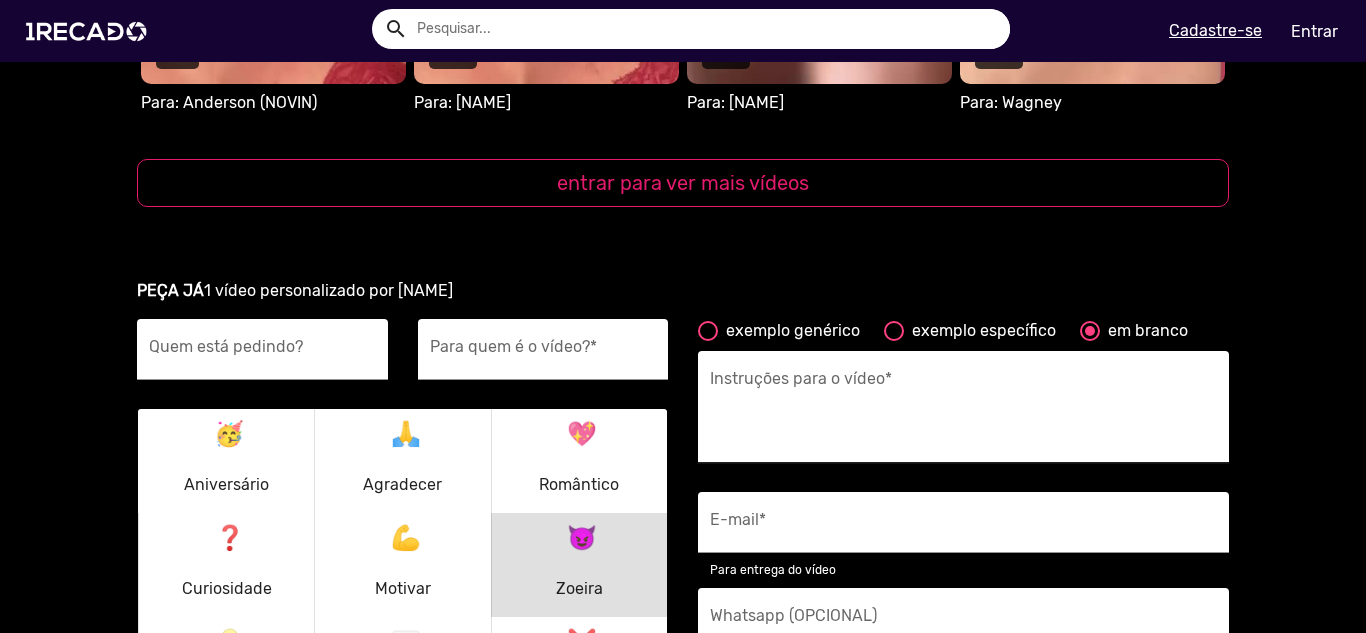 click on "Instruções para o vídeo  *" at bounding box center (963, 413) 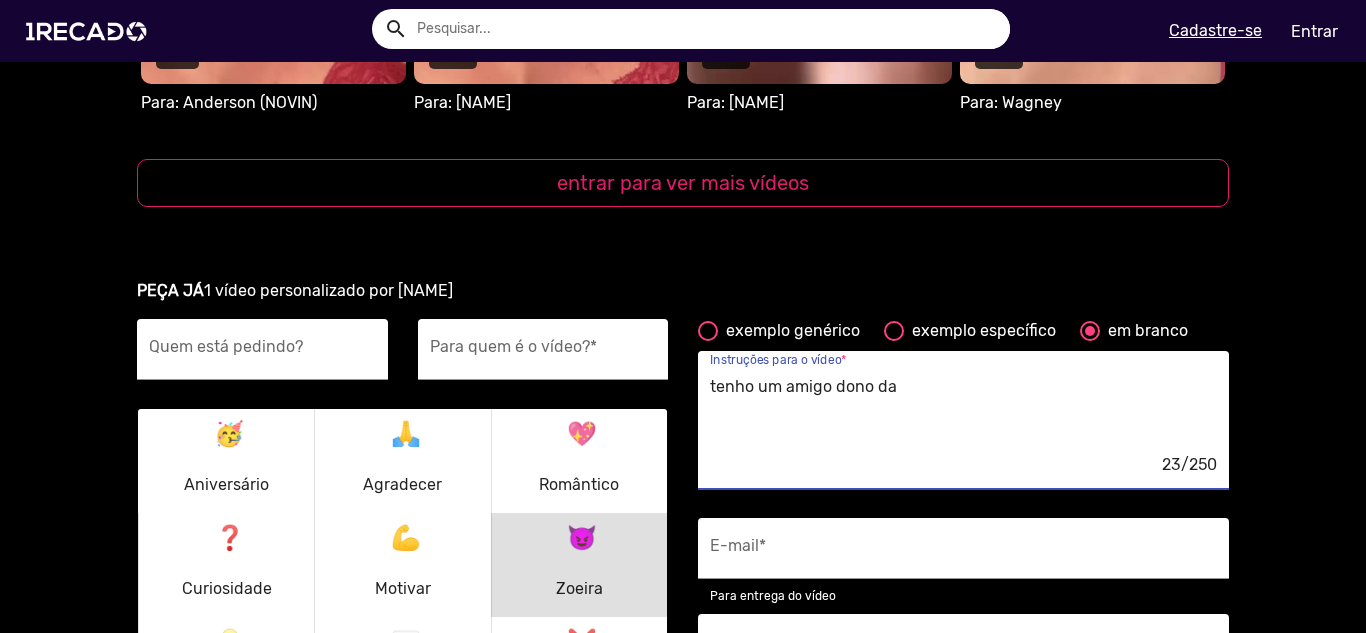 type on "tenho um amigo dono da" 